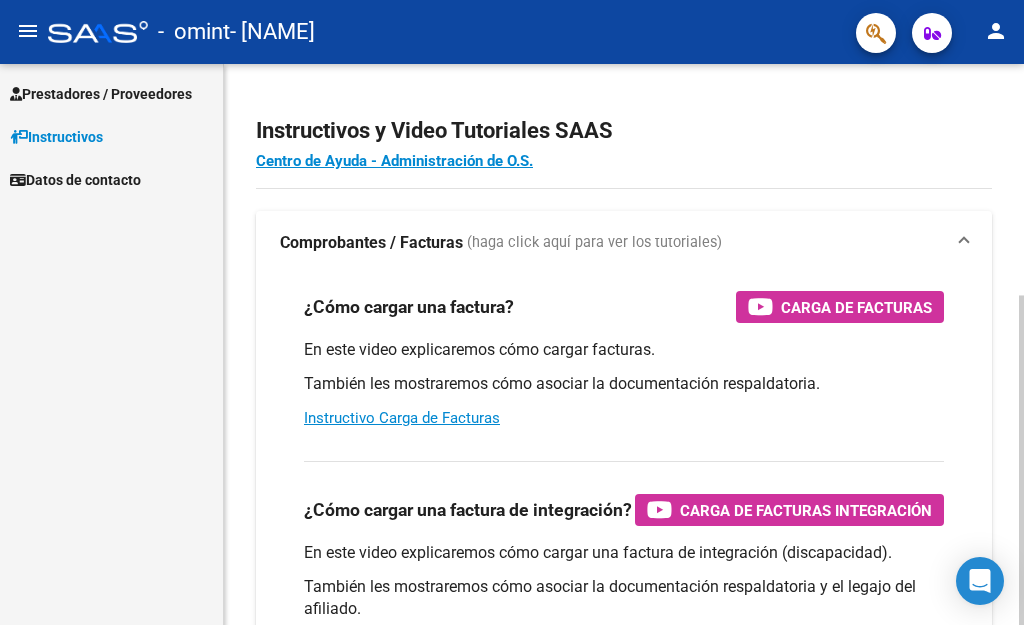 scroll, scrollTop: 0, scrollLeft: 0, axis: both 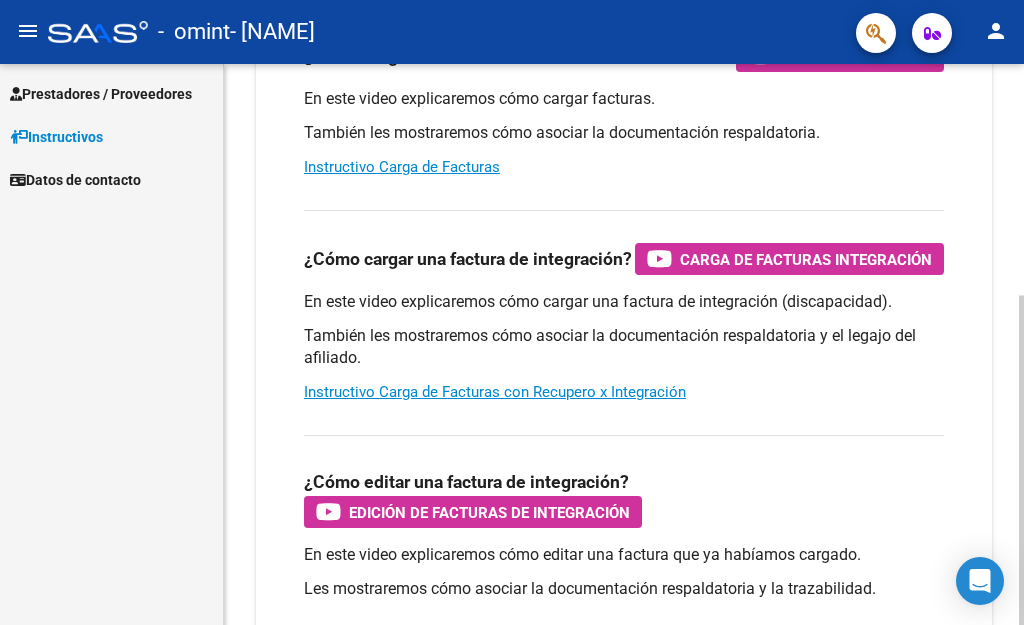 click 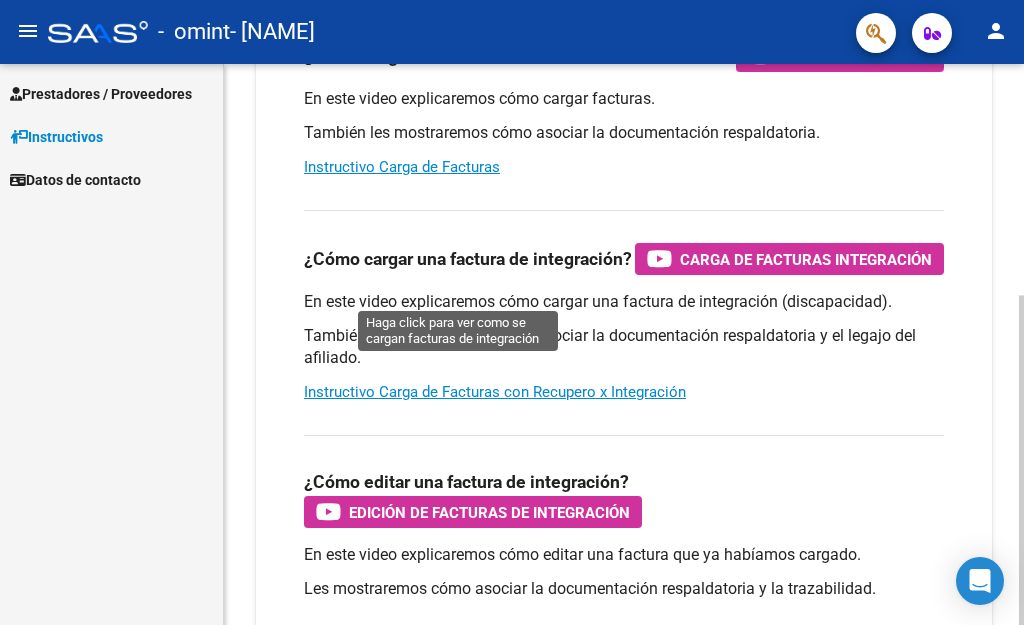 click on "Carga de Facturas Integración" at bounding box center [806, 259] 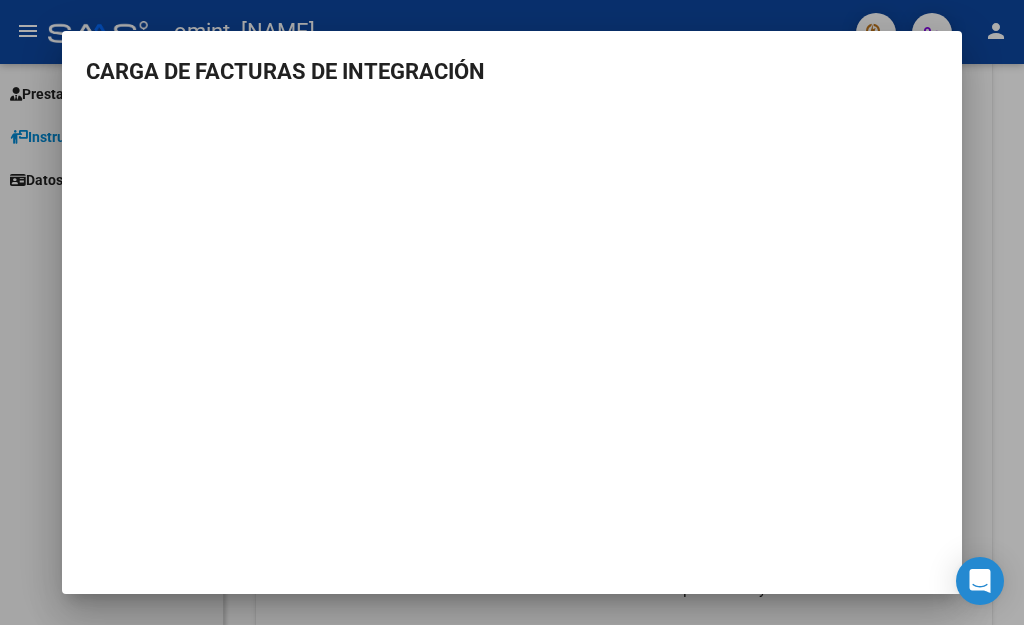 click at bounding box center [512, 312] 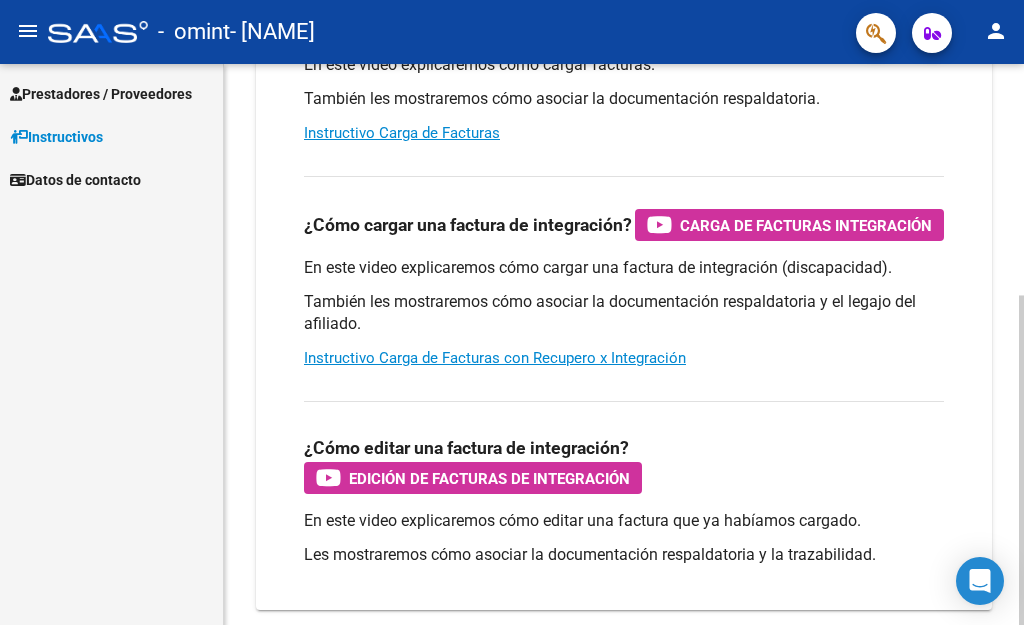 scroll, scrollTop: 394, scrollLeft: 0, axis: vertical 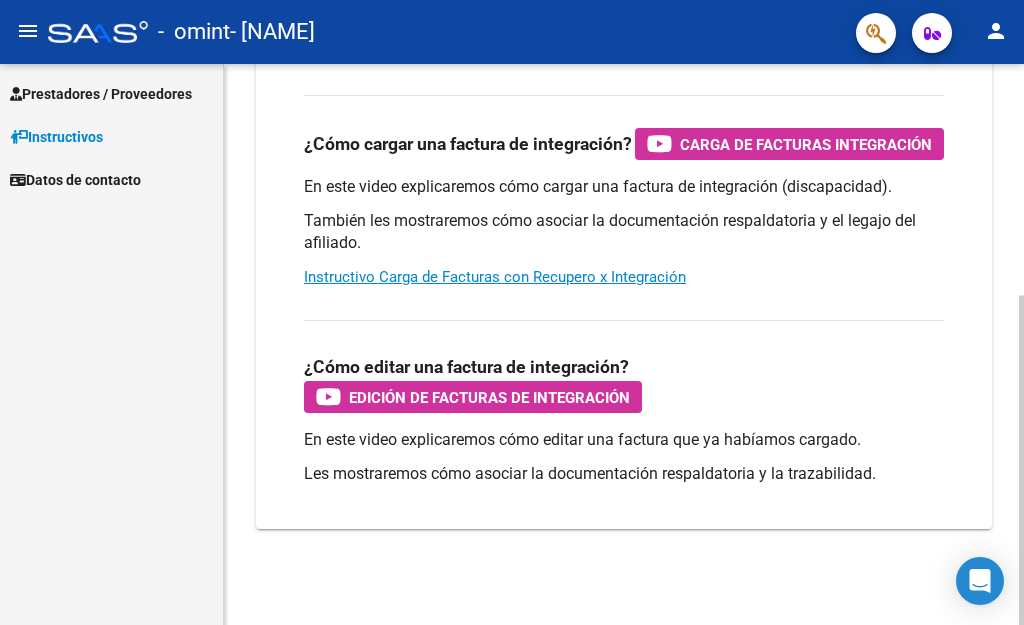 click 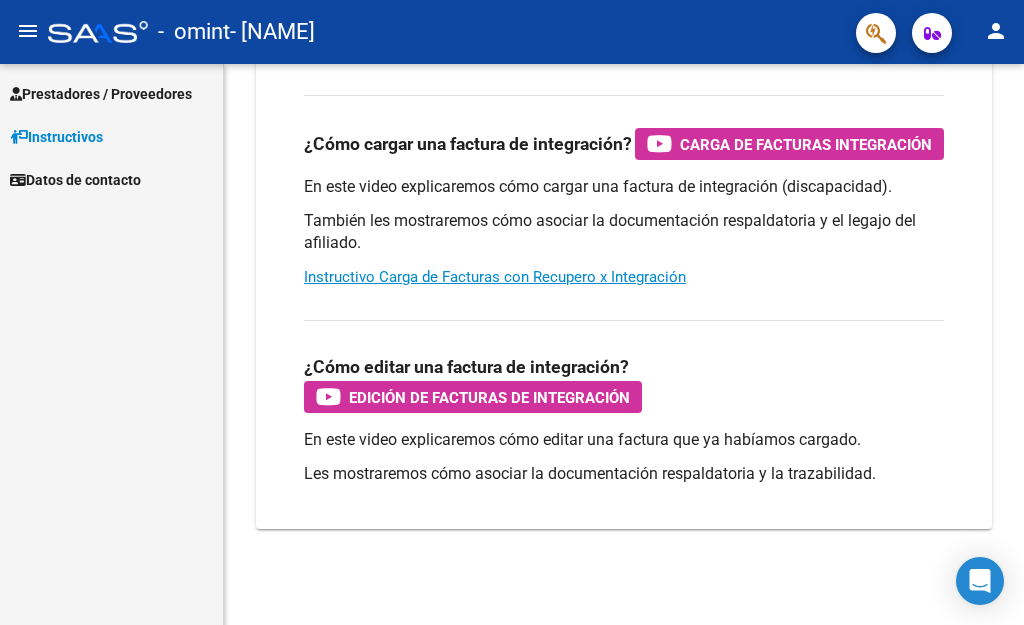 click on "Prestadores / Proveedores" at bounding box center [101, 94] 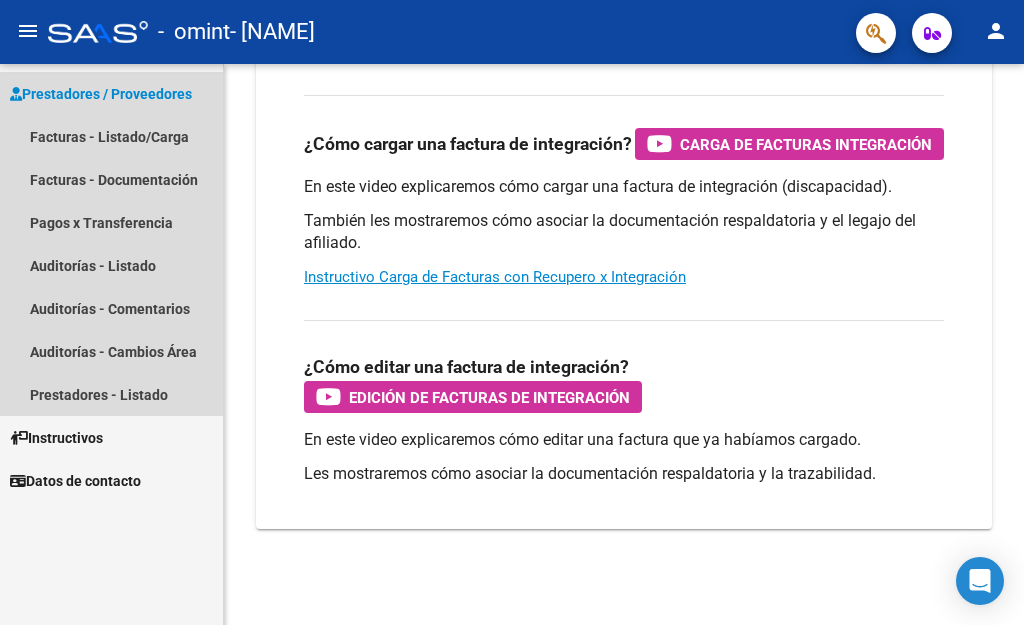 click on "Prestadores / Proveedores" at bounding box center [111, 93] 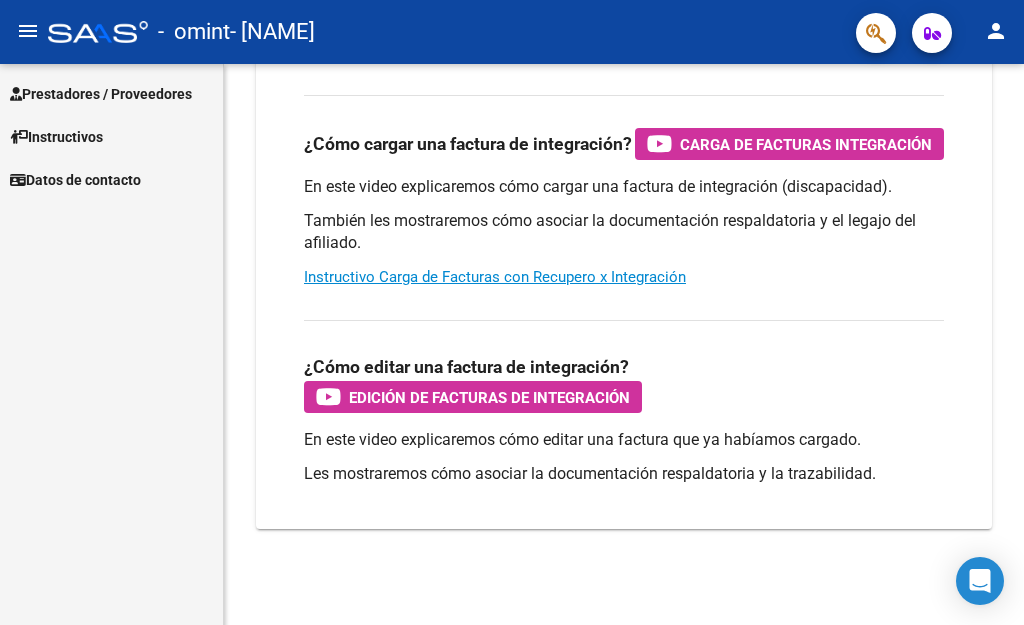 click on "Prestadores / Proveedores" at bounding box center (101, 94) 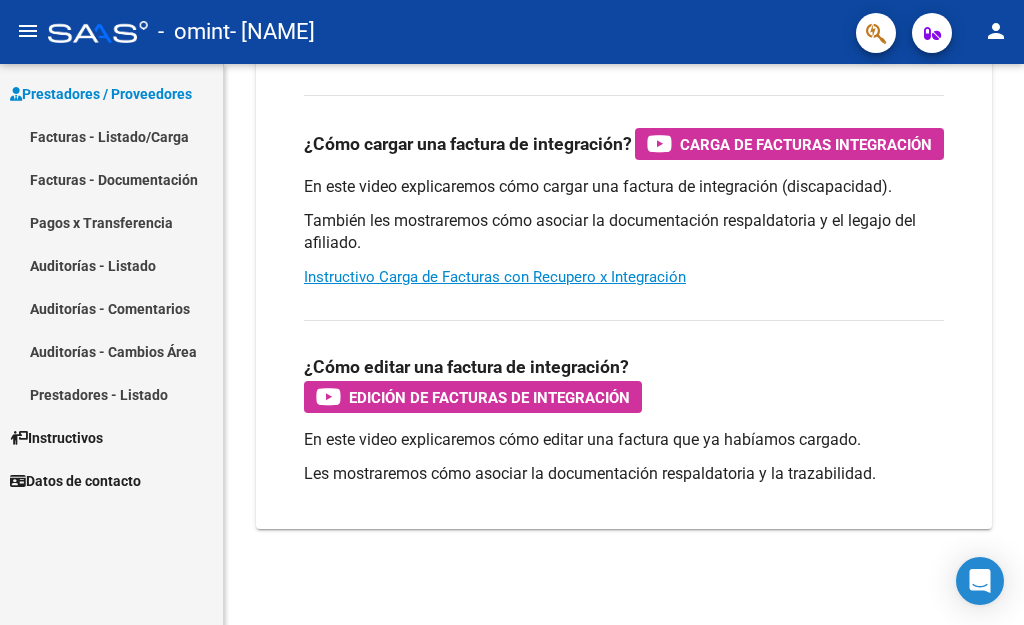 click on "Facturas - Listado/Carga" at bounding box center (111, 136) 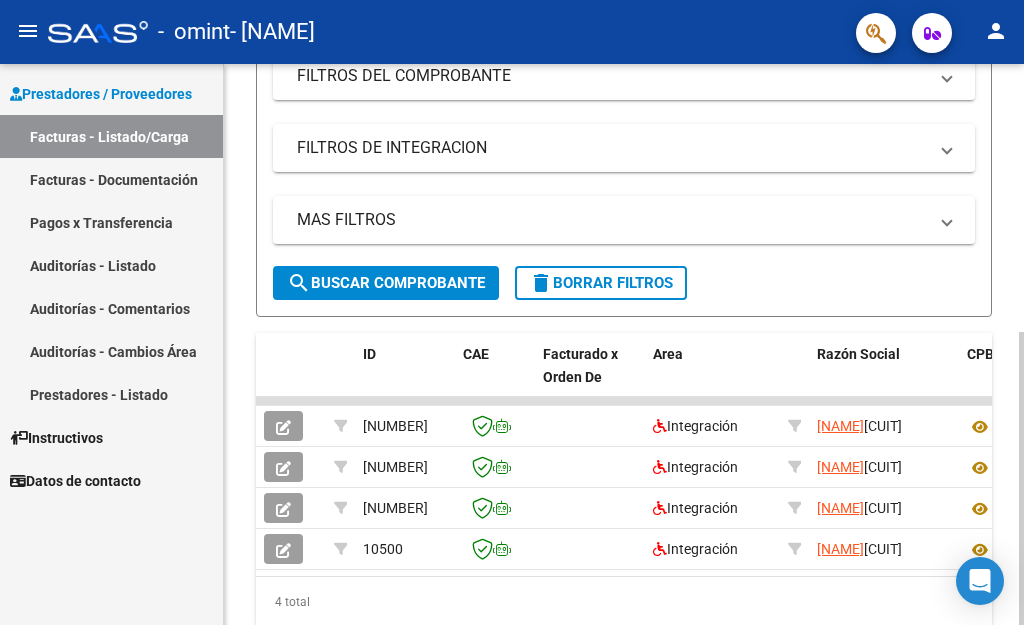 scroll, scrollTop: 0, scrollLeft: 0, axis: both 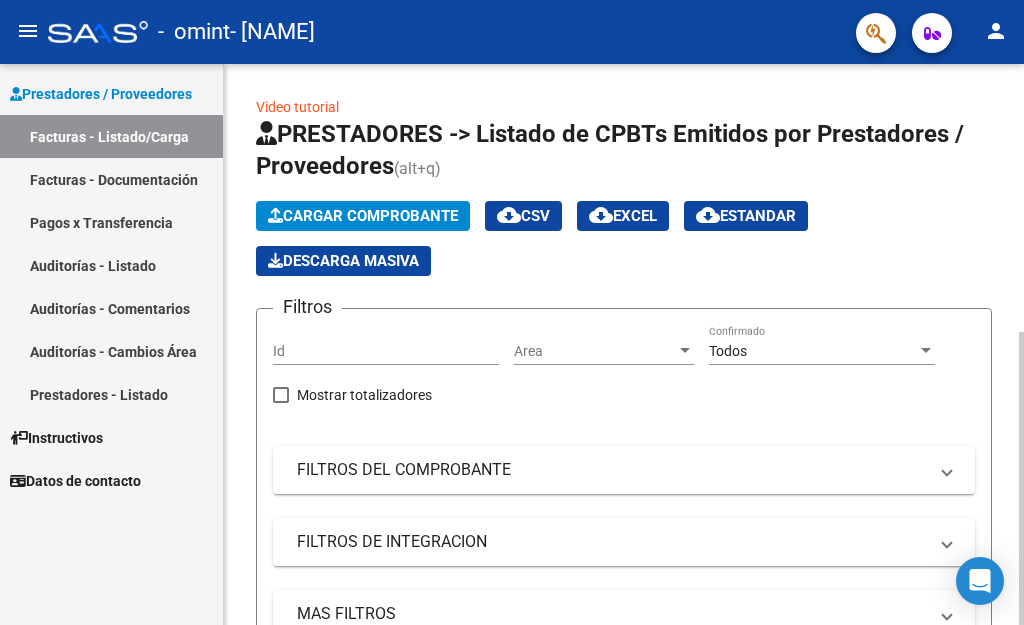 click on "PRESTADORES -> Listado de CPBTs Emitidos por Prestadores / Proveedores (alt+q)   Cargar Comprobante
cloud_download  CSV  cloud_download  EXCEL  cloud_download  Estandar   Descarga Masiva
Filtros Id Area Area Todos Confirmado   Mostrar totalizadores   FILTROS DEL COMPROBANTE  Comprobante Tipo Comprobante Tipo Start date – End date Fec. Comprobante Desde / Hasta Días Emisión Desde(cant. días) Días Emisión Hasta(cant. días) CUIT / Razón Social Pto. Venta Nro. Comprobante Código SSS CAE Válido CAE Válido Todos Cargado Módulo Hosp. Todos Tiene facturacion Apócrifa Hospital Refes  FILTROS DE INTEGRACION  Período De Prestación Campos del Archivo de Rendición Devuelto x SSS (dr_envio) Todos Rendido x SSS (dr_envio) Tipo de Registro Tipo de Registro Período Presentación Período Presentación Campos del Legajo Asociado (preaprobación) Afiliado Legajo (cuil/nombre) Todos Solo facturas preaprobadas  MAS FILTROS  Todos Con Doc. Respaldatoria Todos Con Trazabilidad Todos Asociado a Expediente Sur" 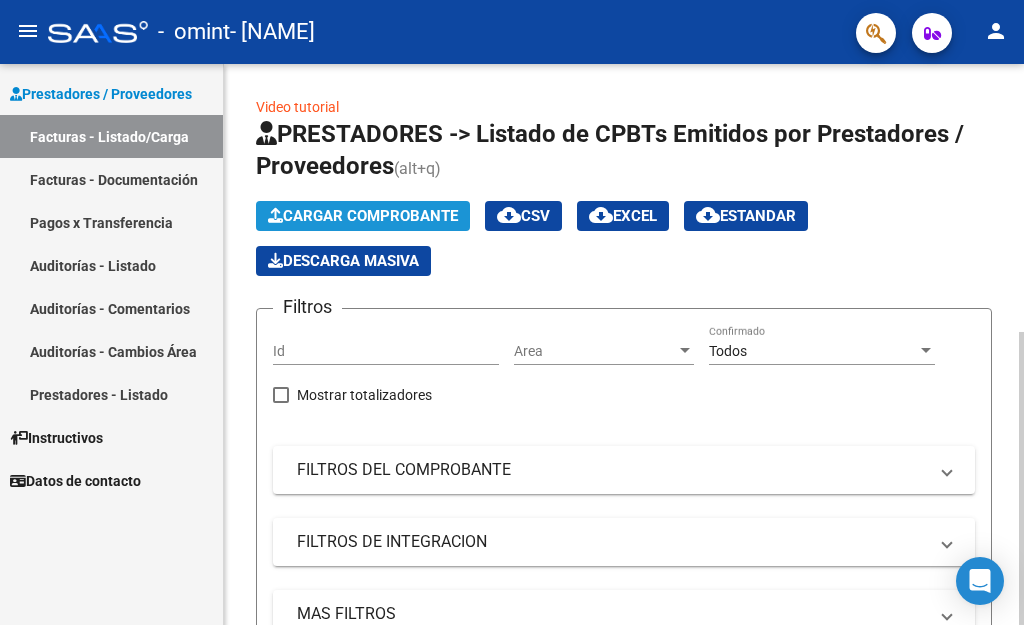 click on "Cargar Comprobante" 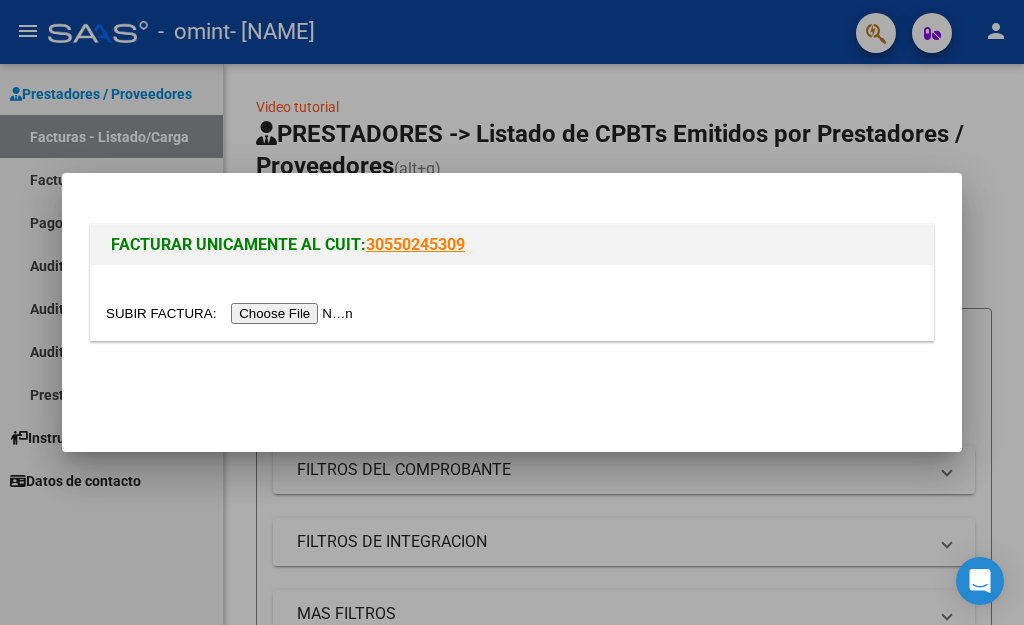 click at bounding box center (232, 313) 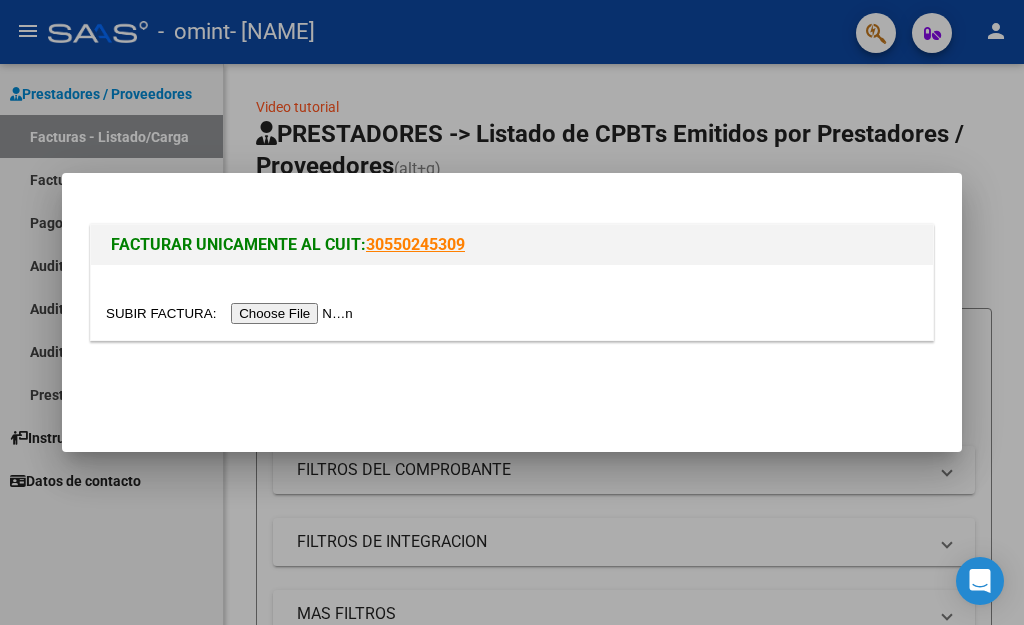 click at bounding box center (512, 312) 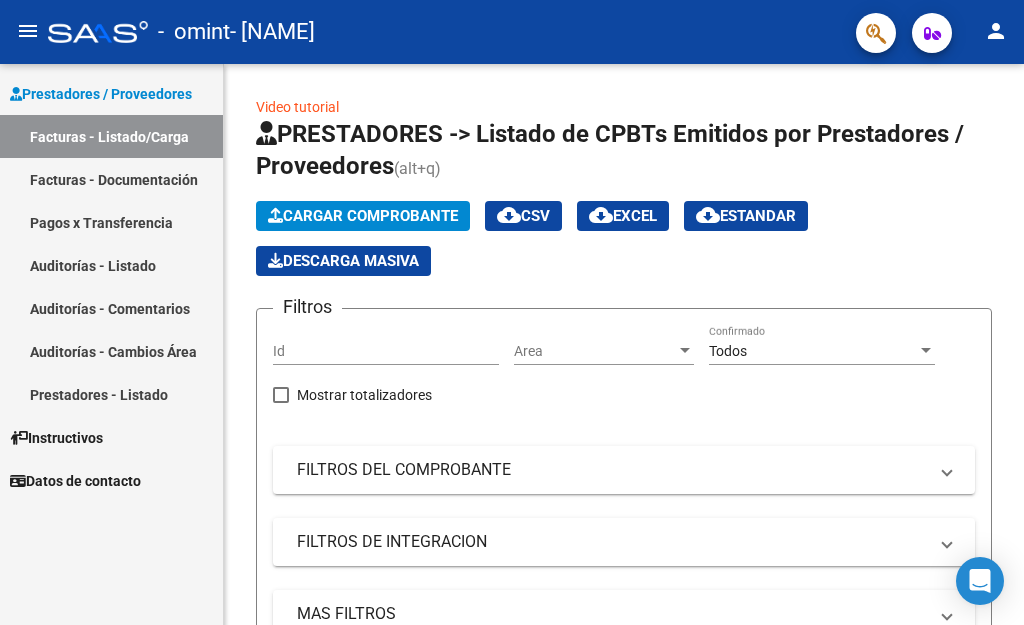 click on "Facturas - Documentación" at bounding box center [111, 179] 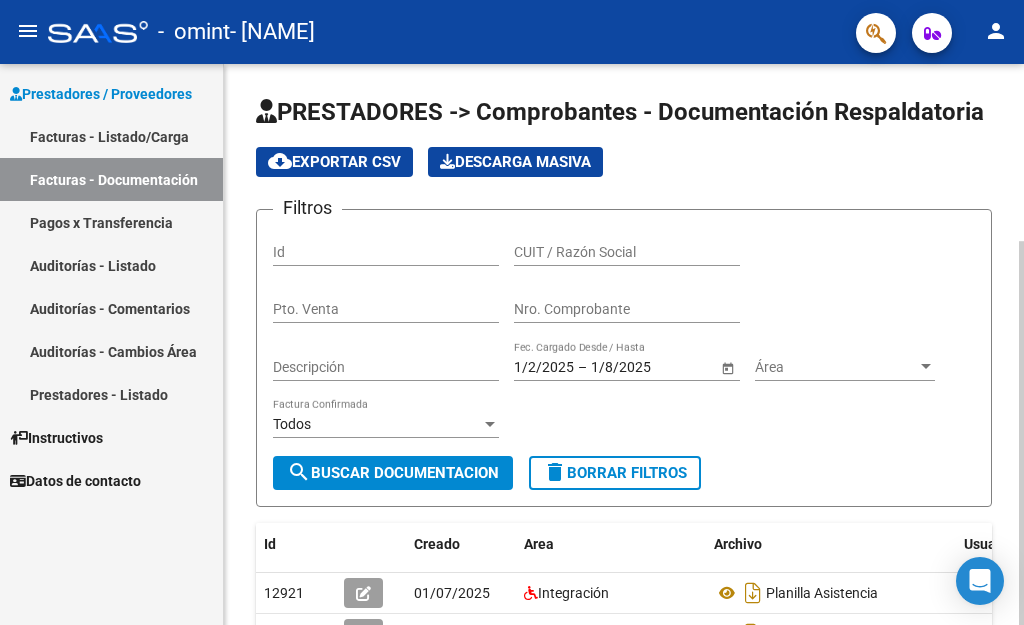 click on "Id" at bounding box center [386, 252] 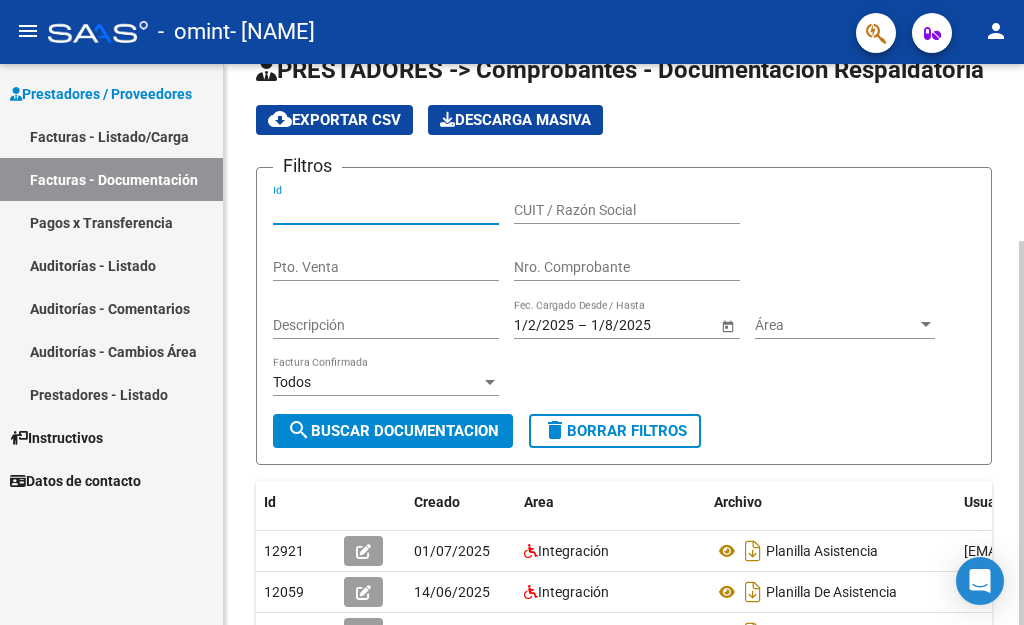 scroll, scrollTop: 84, scrollLeft: 0, axis: vertical 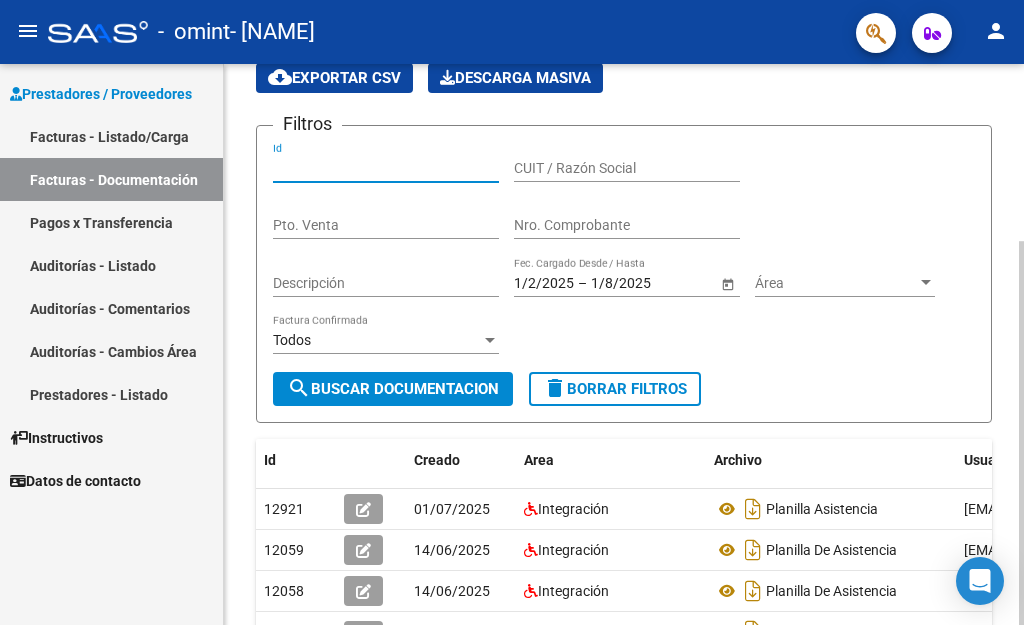 click 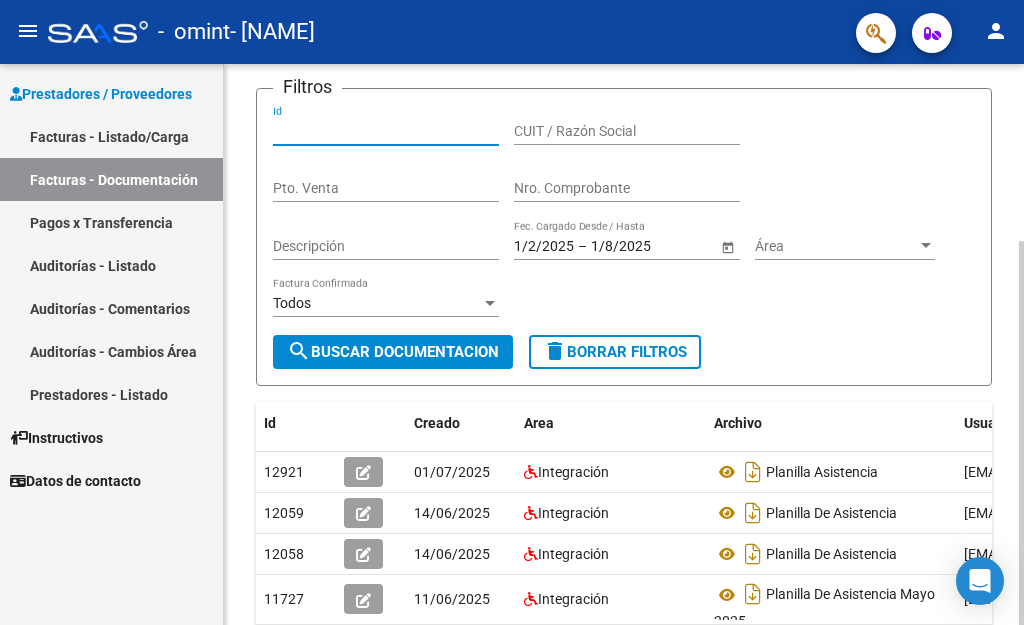 scroll, scrollTop: 228, scrollLeft: 0, axis: vertical 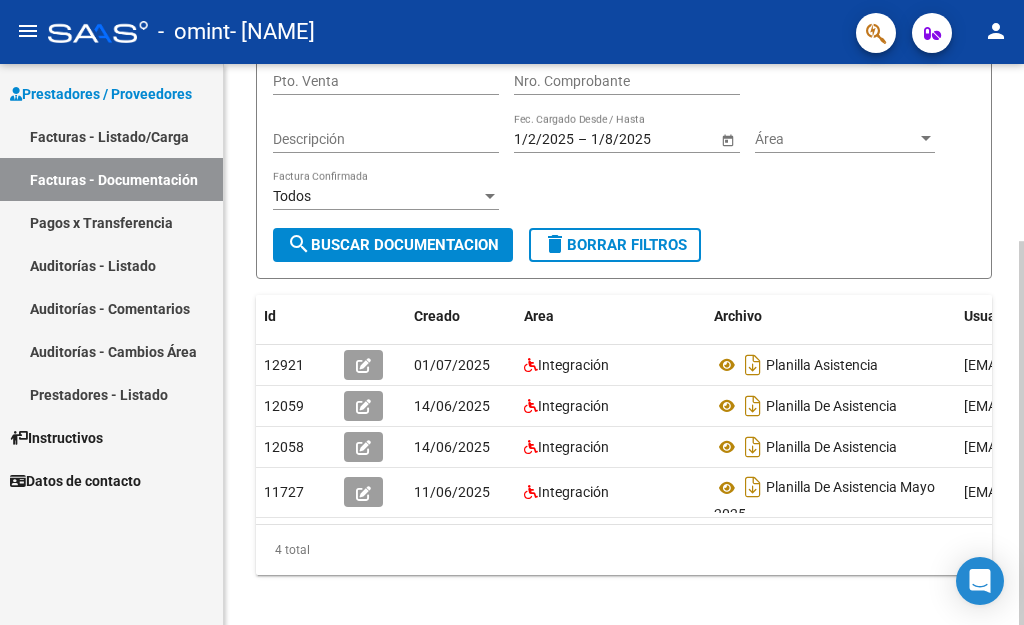 click 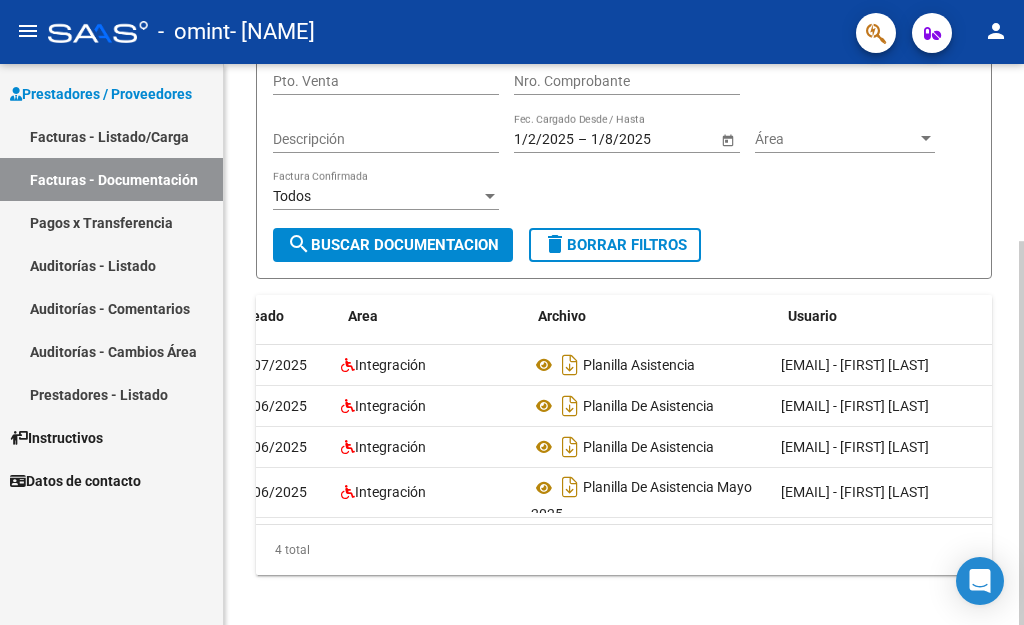 scroll, scrollTop: 0, scrollLeft: 168, axis: horizontal 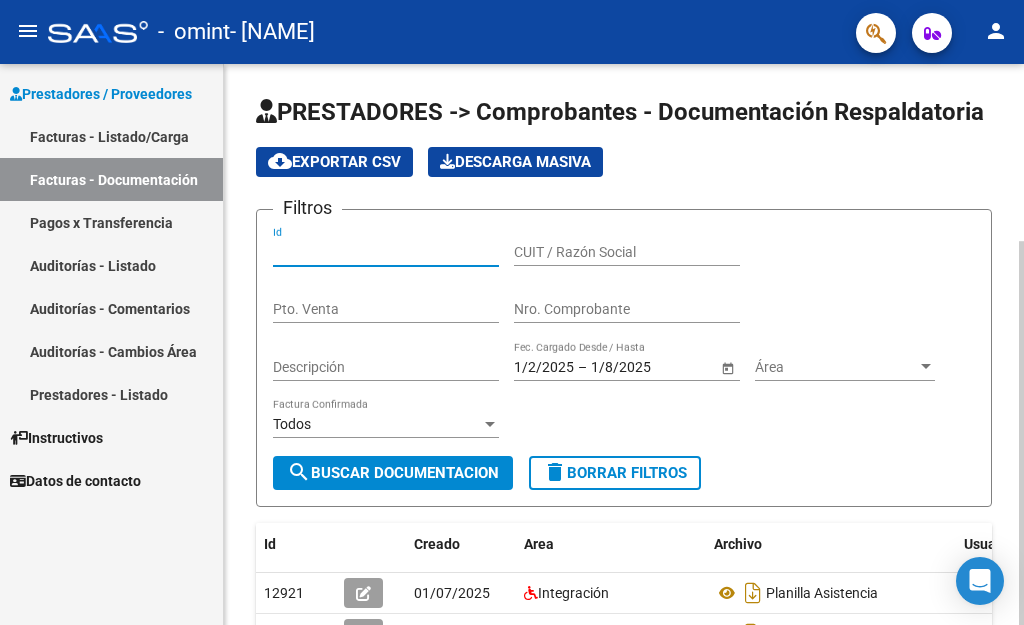 click 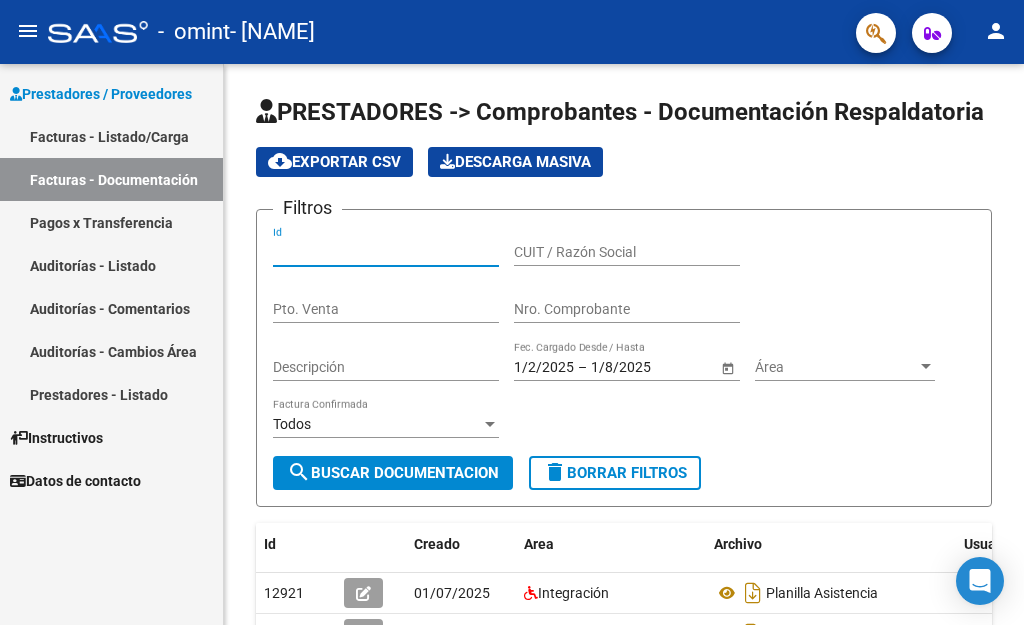 click on "Pagos x Transferencia" at bounding box center (111, 222) 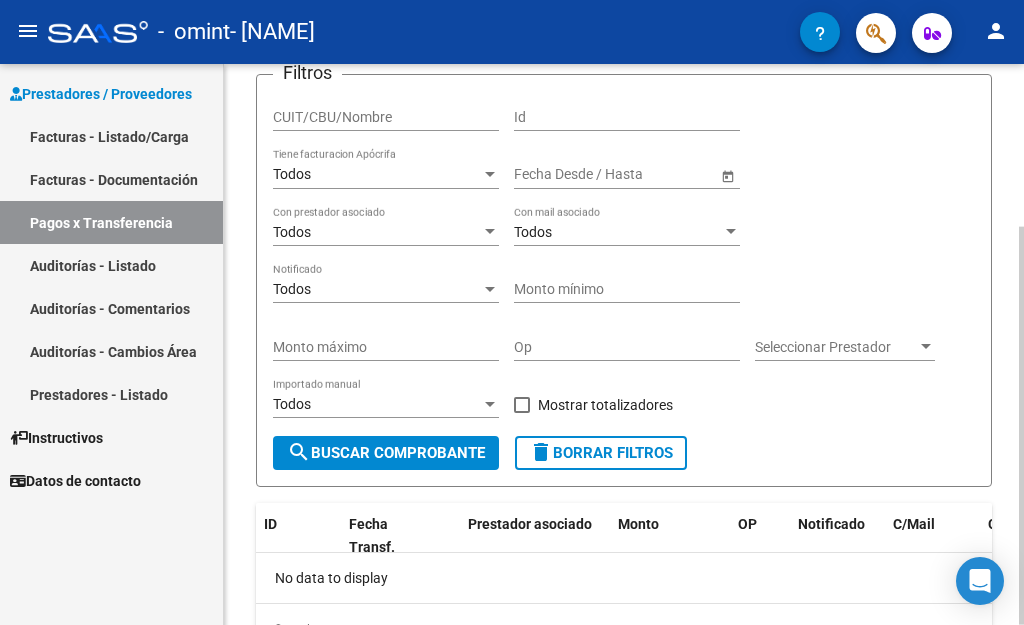 scroll, scrollTop: 0, scrollLeft: 0, axis: both 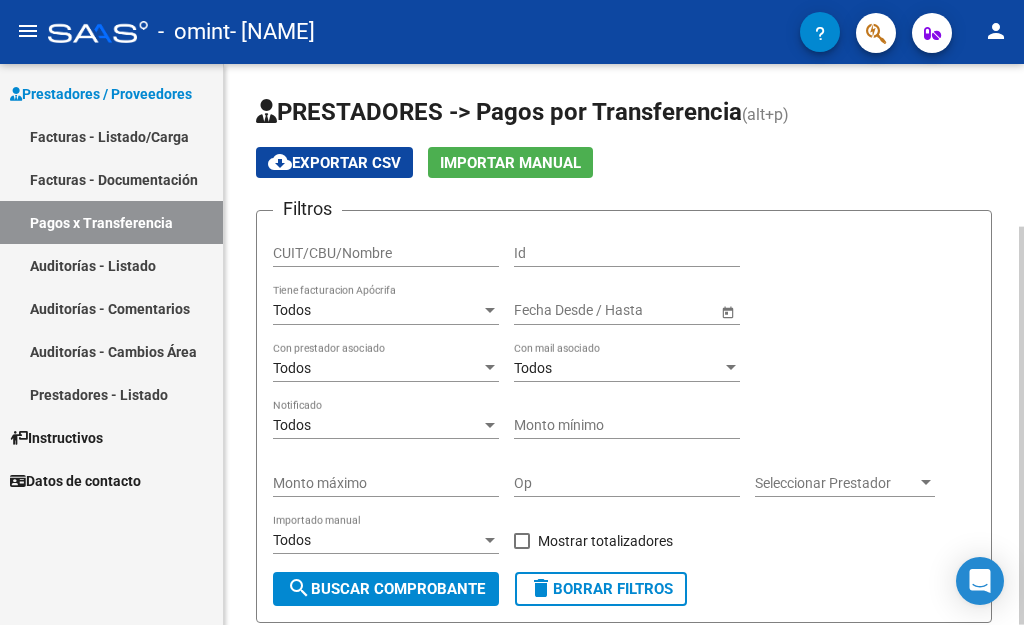 click on "menu -   omint   - [NAME] person    Prestadores / Proveedores Facturas - Listado/Carga Facturas - Documentación Pagos x Transferencia Auditorías - Listado Auditorías - Comentarios Auditorías - Cambios Área Prestadores - Listado    Instructivos    Datos de contacto  PRESTADORES -> Pagos por Transferencia (alt+p) cloud_download  Exportar CSV   Importar Manual Filtros CUIT/CBU/Nombre Id Todos Tiene facturacion Apócrifa Start date – End date Fecha Desde / Hasta Todos Con prestador asociado Todos Con mail asociado Todos Notificado Monto mínimo Monto máximo Op Seleccionar Prestador Seleccionar Prestador Todos Importado manual    Mostrar totalizadores  search  Buscar Comprobante  delete  Borrar Filtros  ID Fecha Transf. Prestador asociado Monto OP Notificado C/Mail Creado Acciones No data to display  0 total   1  Today Notifications people Social Ligula Purus Adipiscing local_offer Promotions Etiam Ligula Dapibus info Updates Sollicitudin Euismod Fringilla delete_sweep check_circle" 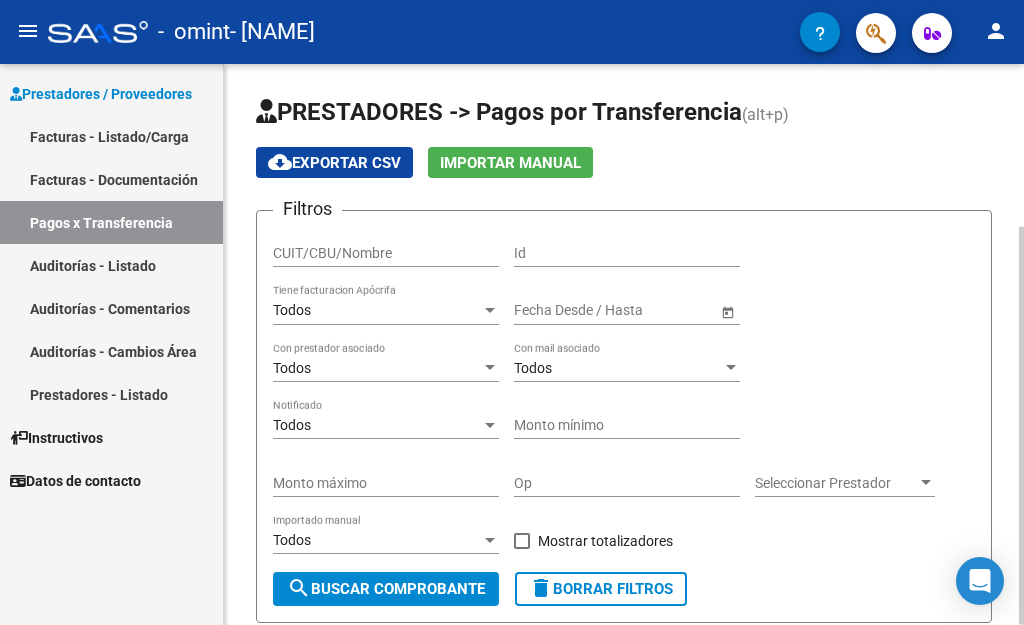 click on "CUIT/CBU/Nombre" at bounding box center (386, 253) 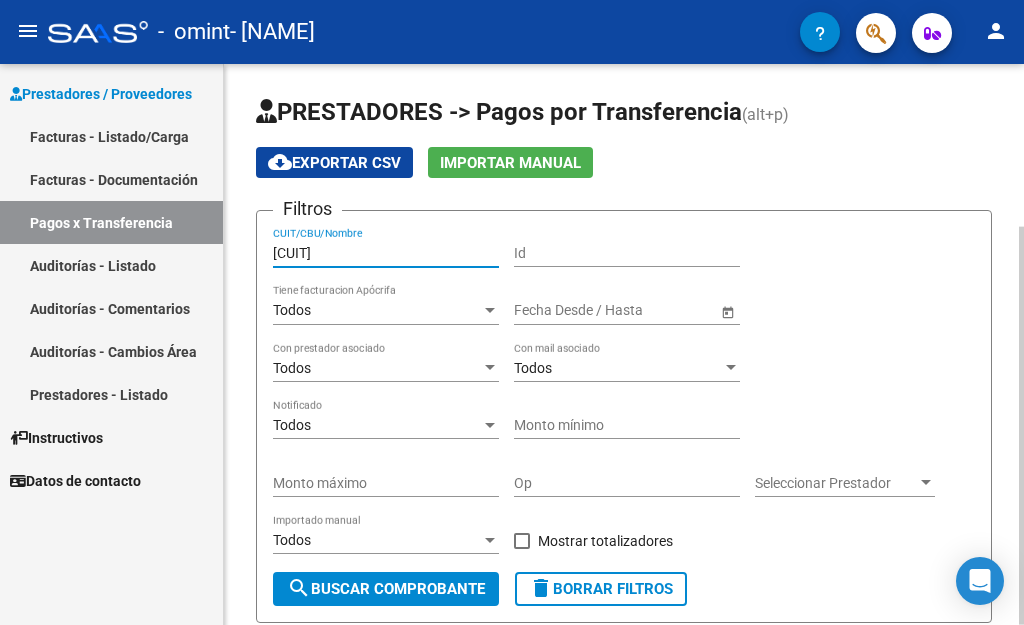 type on "[CUIT]" 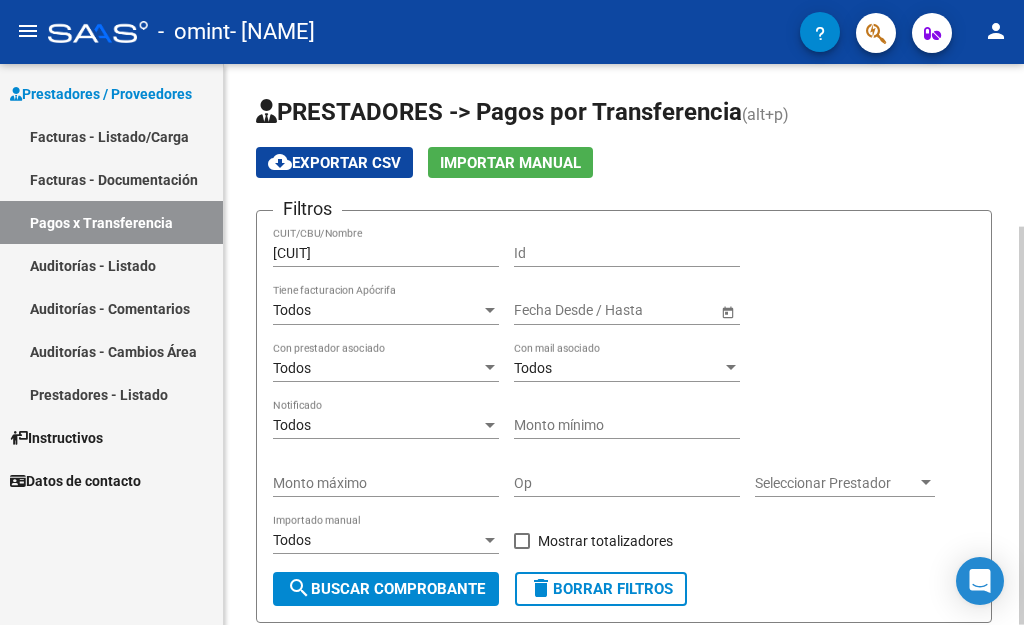 drag, startPoint x: 383, startPoint y: 295, endPoint x: 530, endPoint y: 339, distance: 153.4438 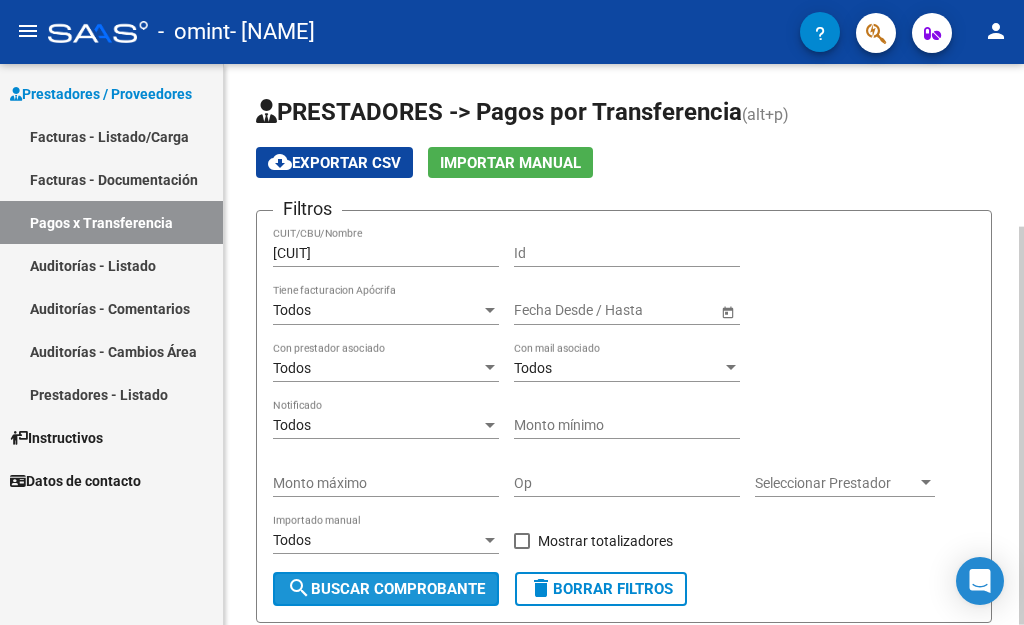 click on "search  Buscar Comprobante" 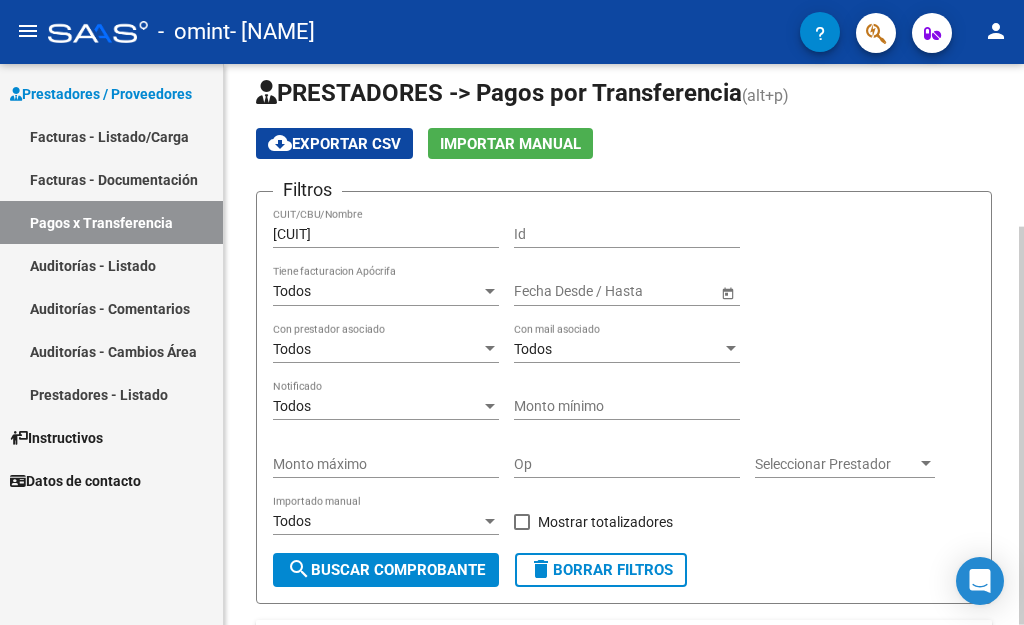 scroll, scrollTop: 21, scrollLeft: 0, axis: vertical 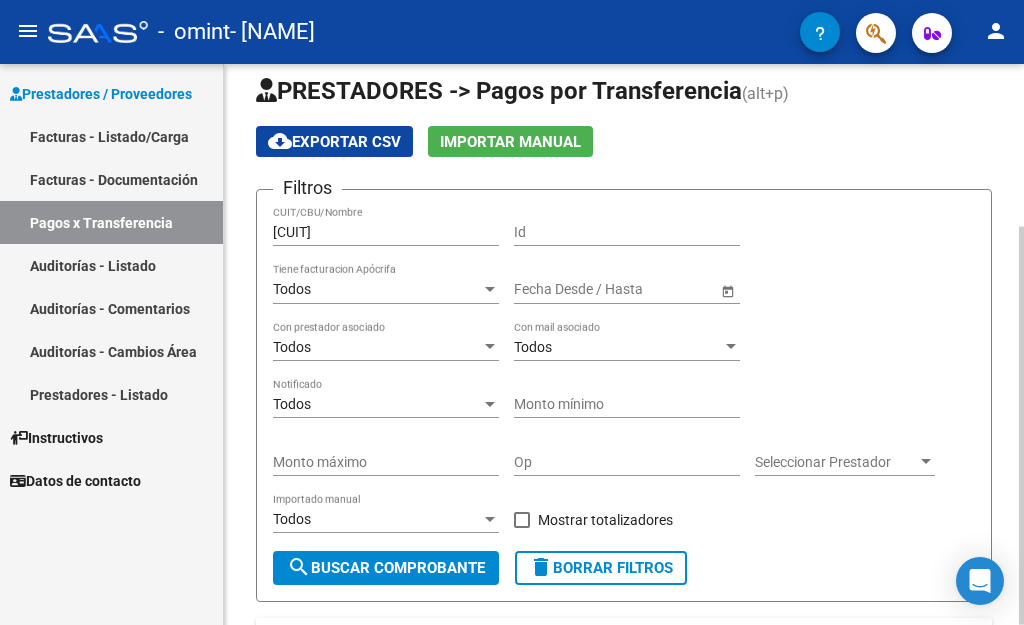 click 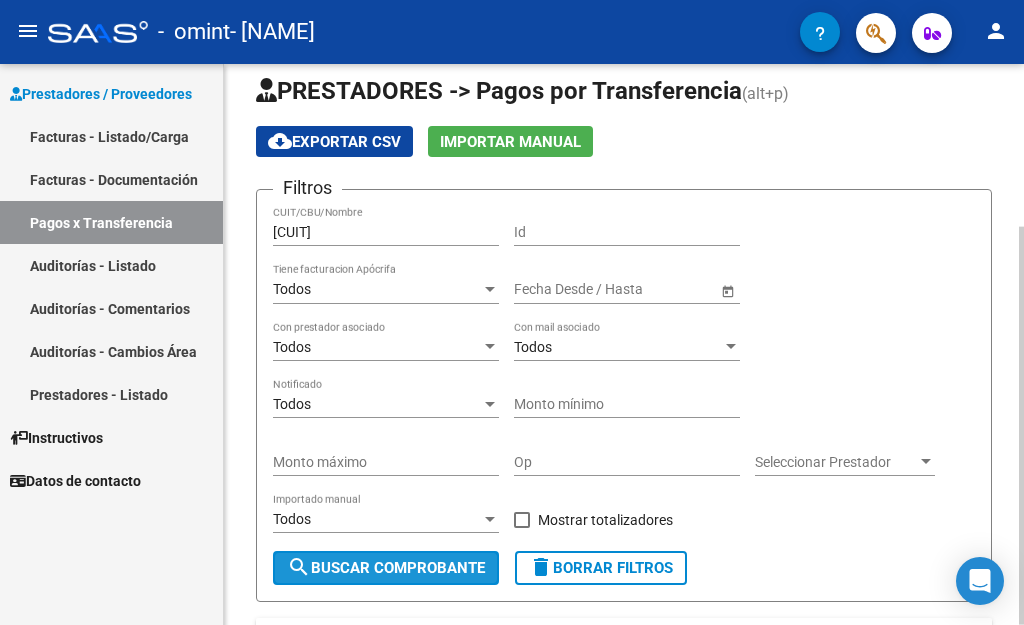 click on "search  Buscar Comprobante" 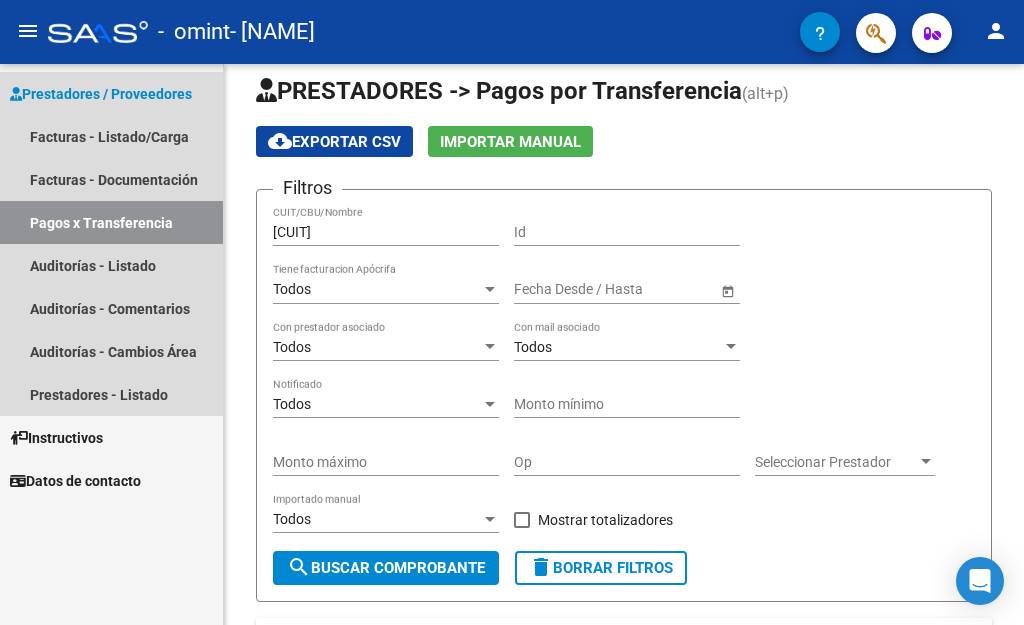 click on "Prestadores / Proveedores" at bounding box center (101, 94) 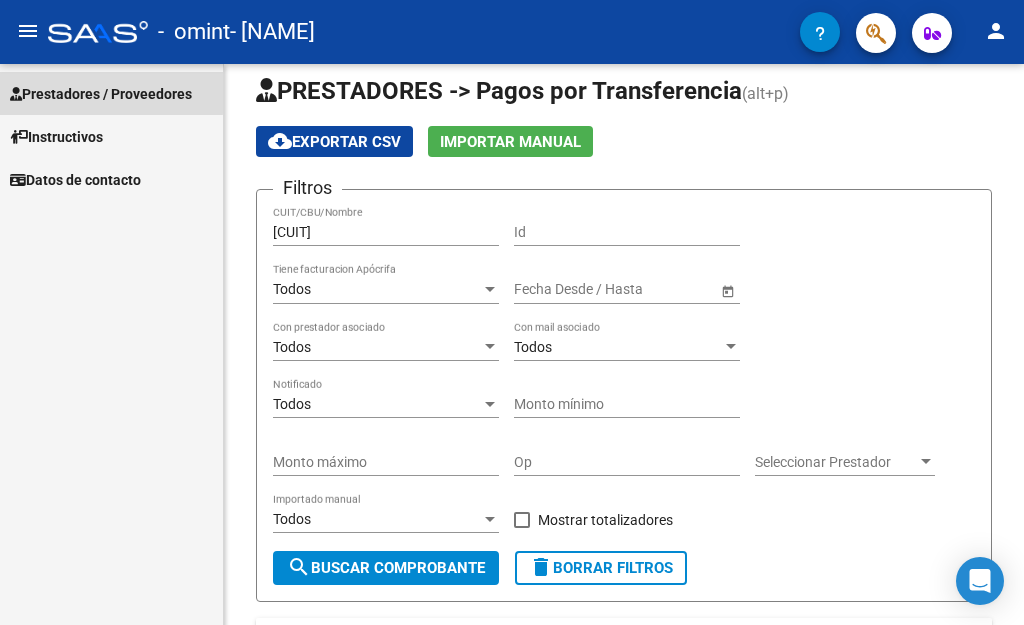click on "Prestadores / Proveedores" at bounding box center [101, 94] 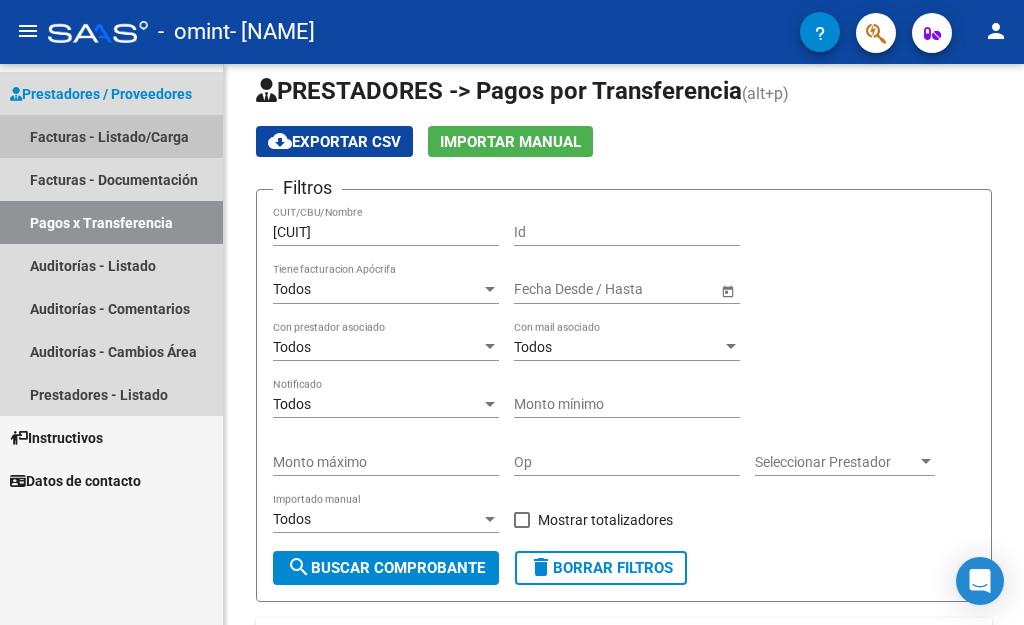 click on "Facturas - Listado/Carga" at bounding box center (111, 136) 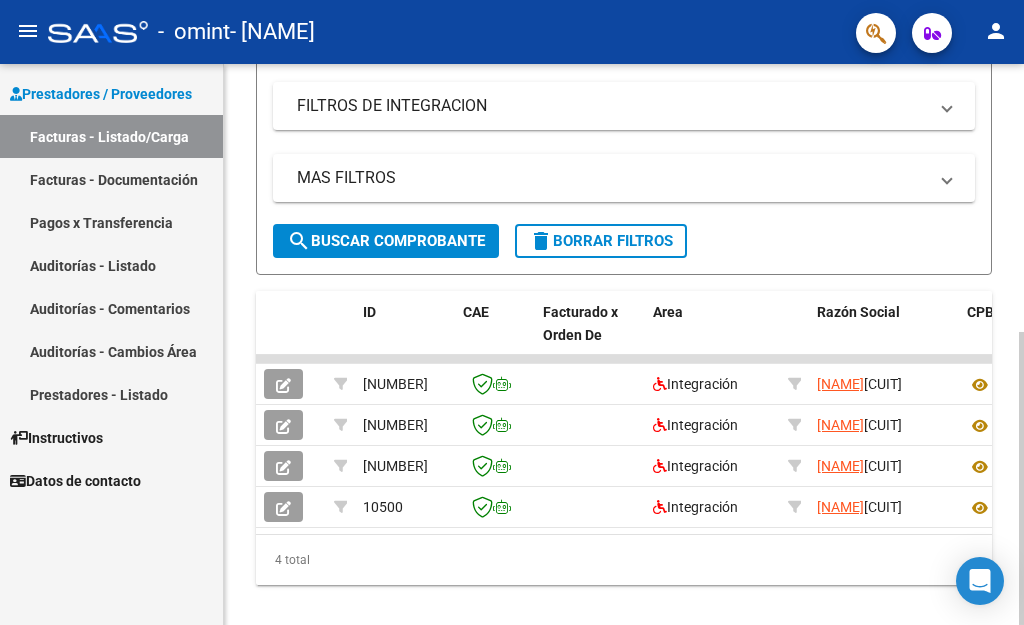 scroll, scrollTop: 445, scrollLeft: 0, axis: vertical 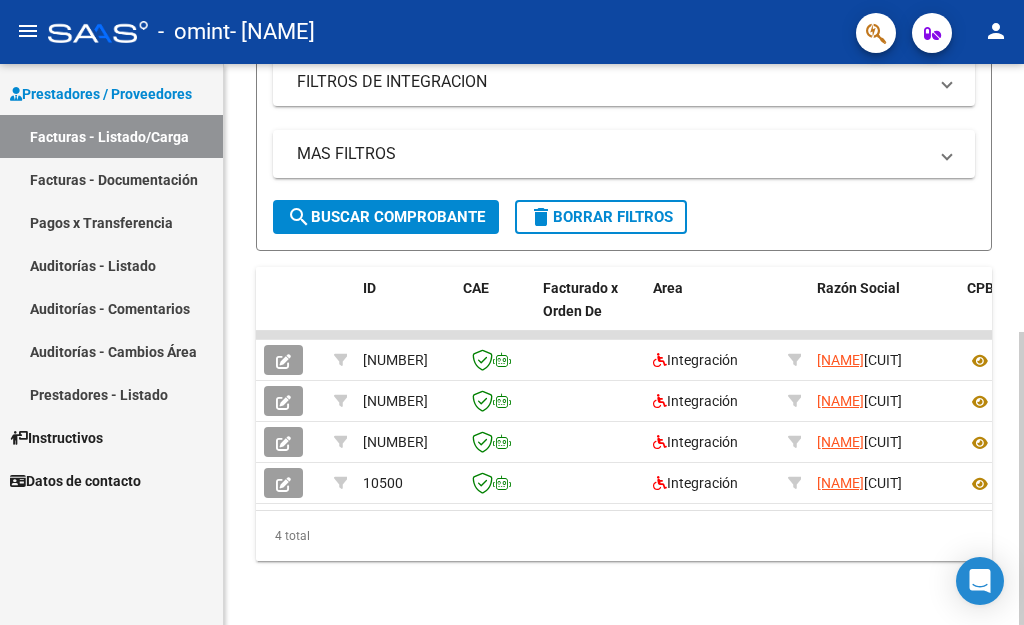 click 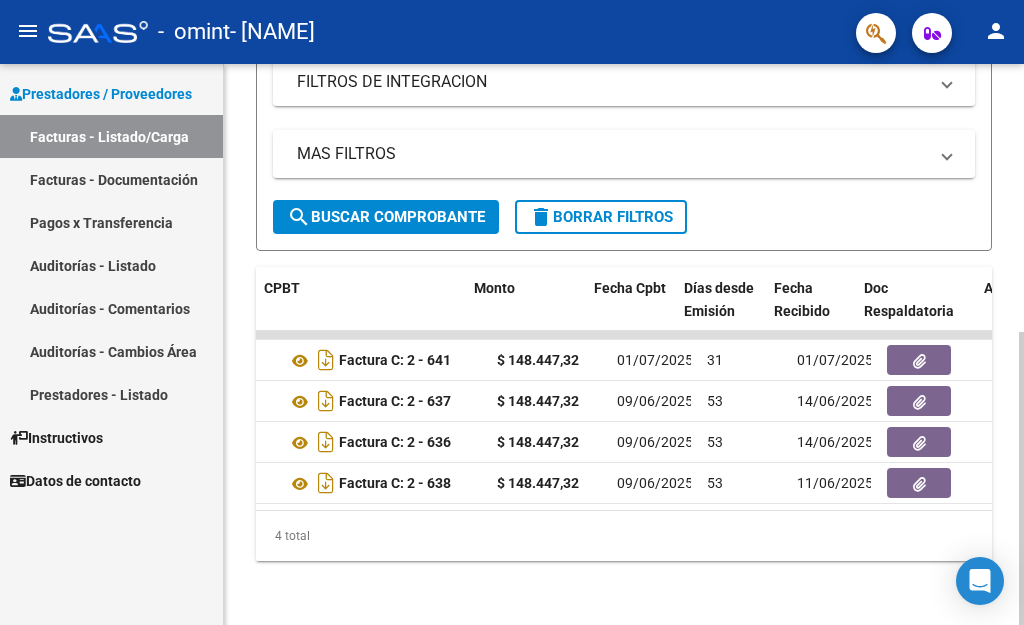 scroll, scrollTop: 0, scrollLeft: 715, axis: horizontal 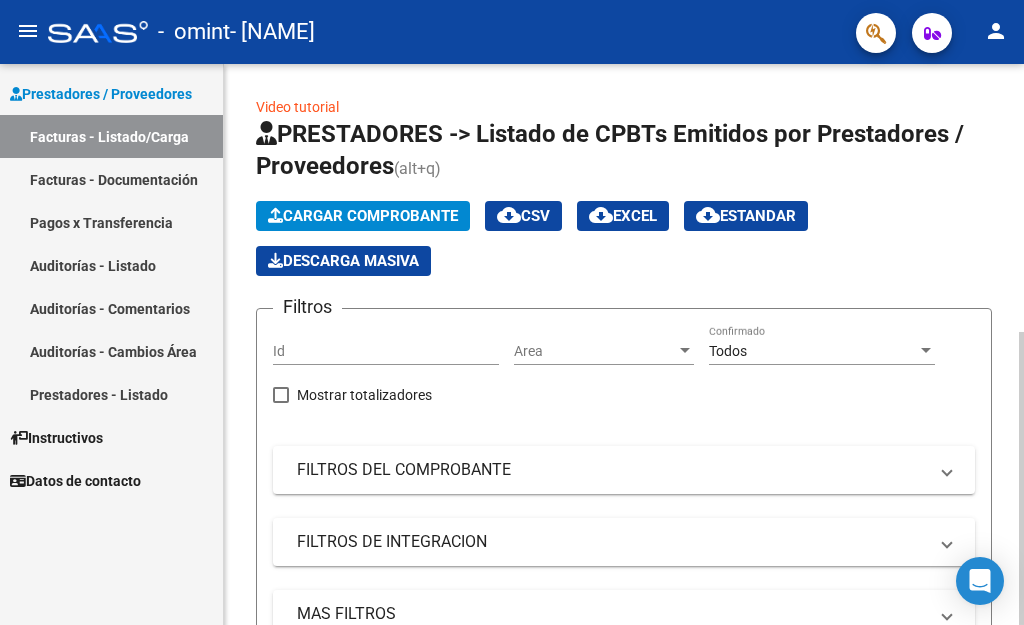 click 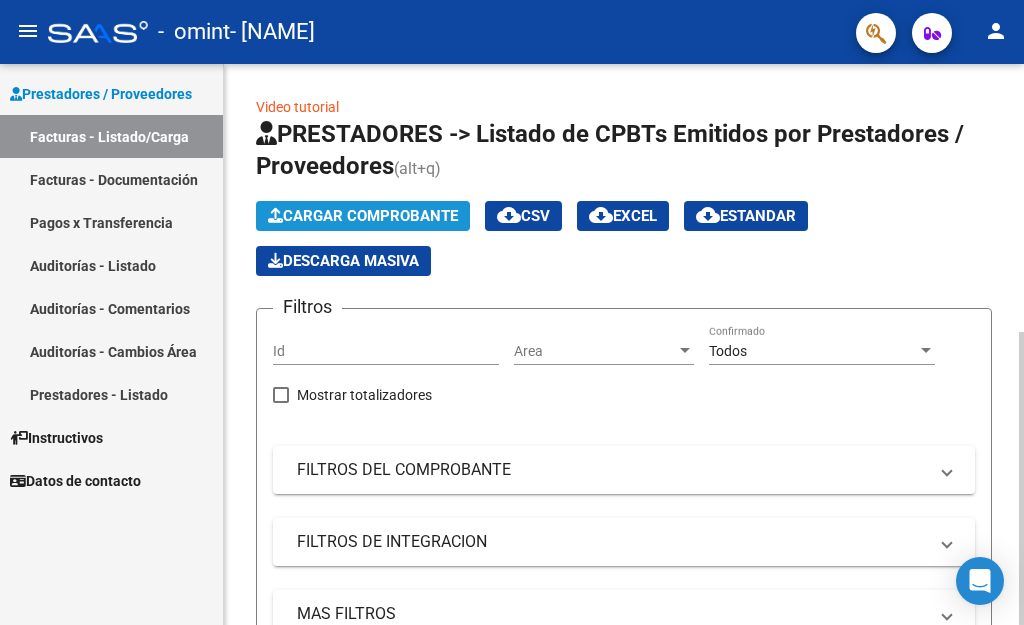 click on "Cargar Comprobante" 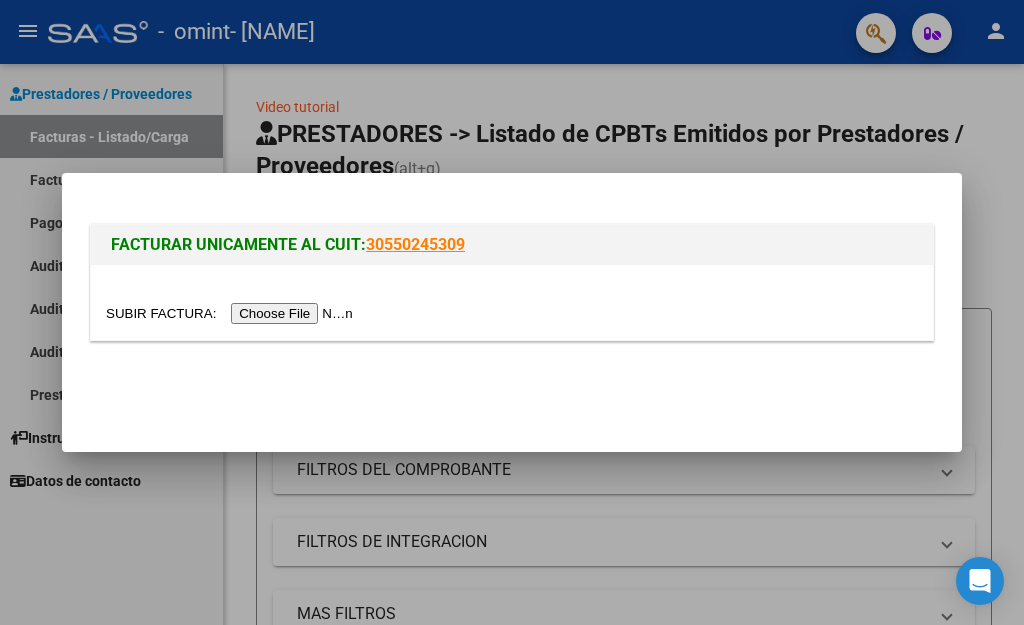 click at bounding box center (232, 313) 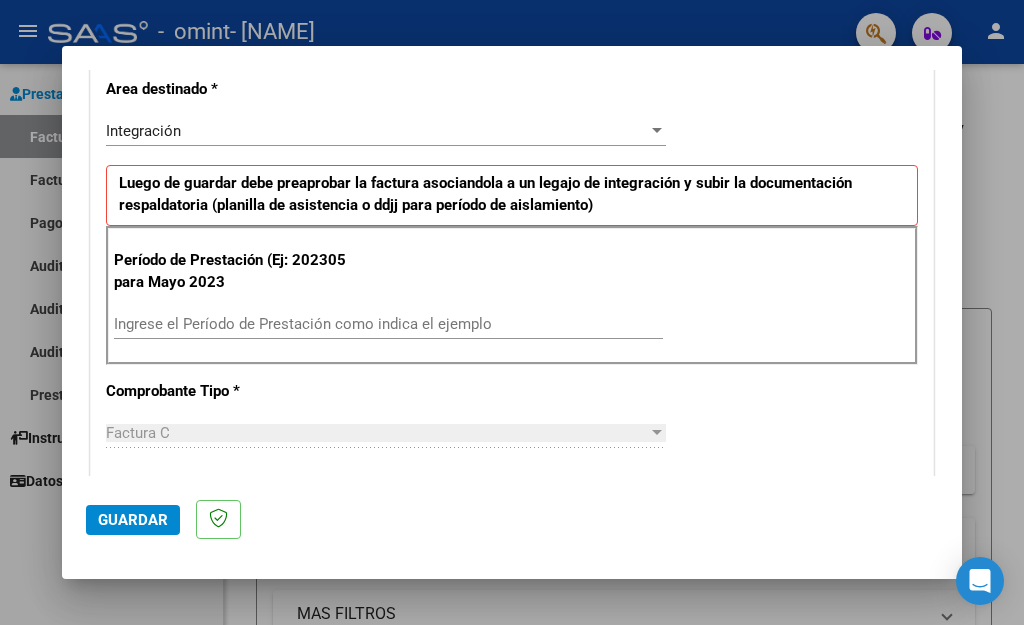 scroll, scrollTop: 454, scrollLeft: 0, axis: vertical 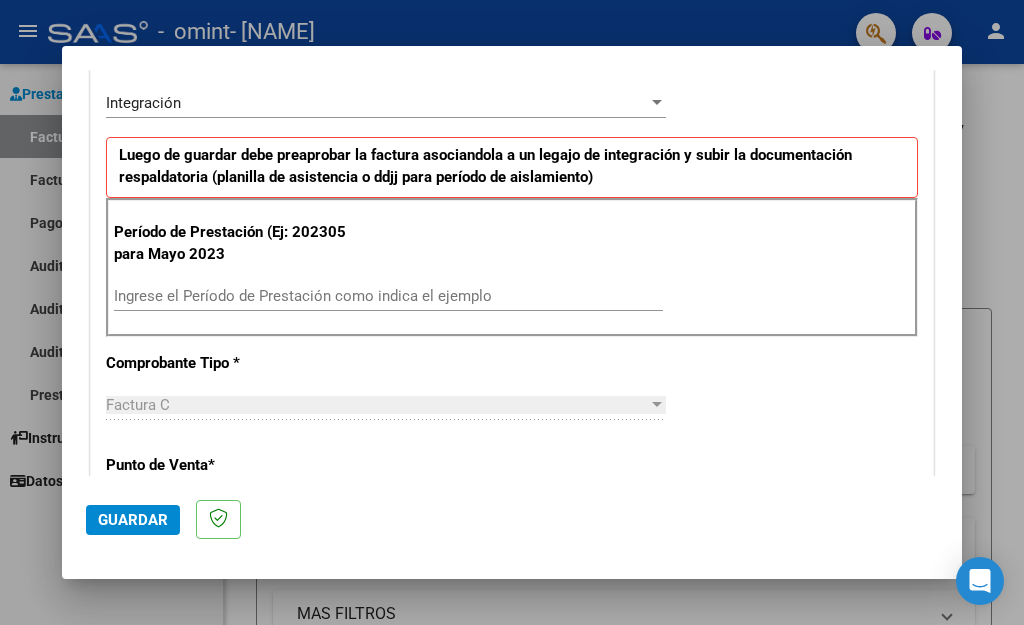 click on "Ingrese el Período de Prestación como indica el ejemplo" at bounding box center (388, 296) 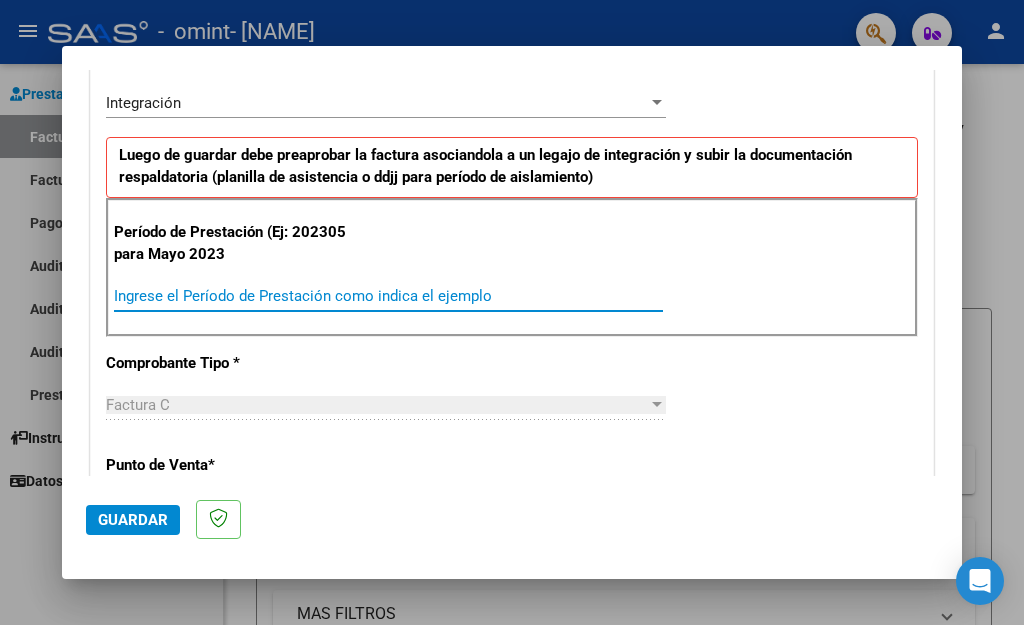 type on "1" 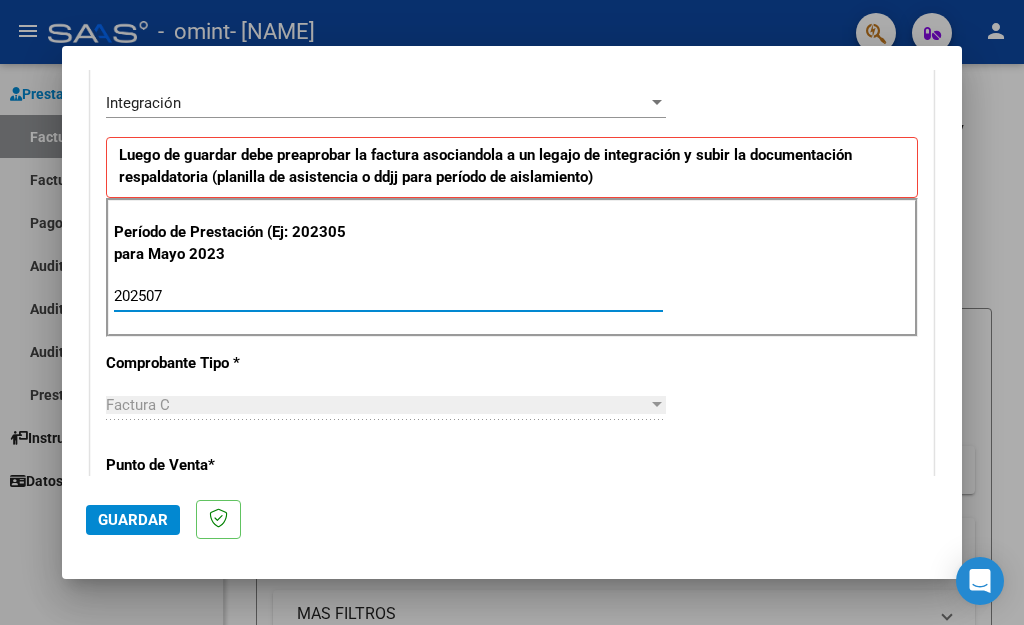 type on "202507" 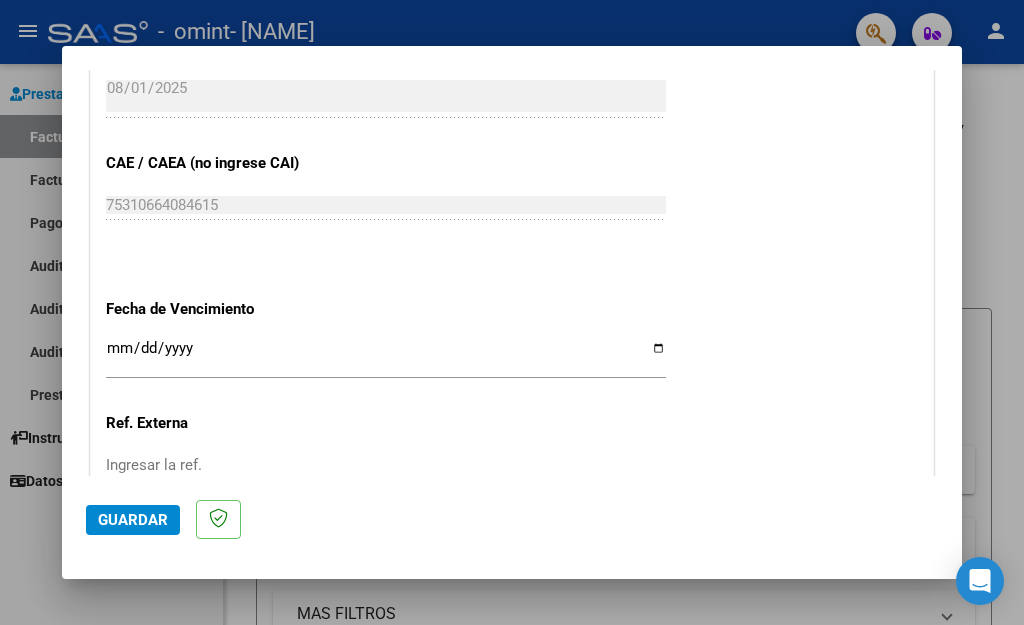 scroll, scrollTop: 1192, scrollLeft: 0, axis: vertical 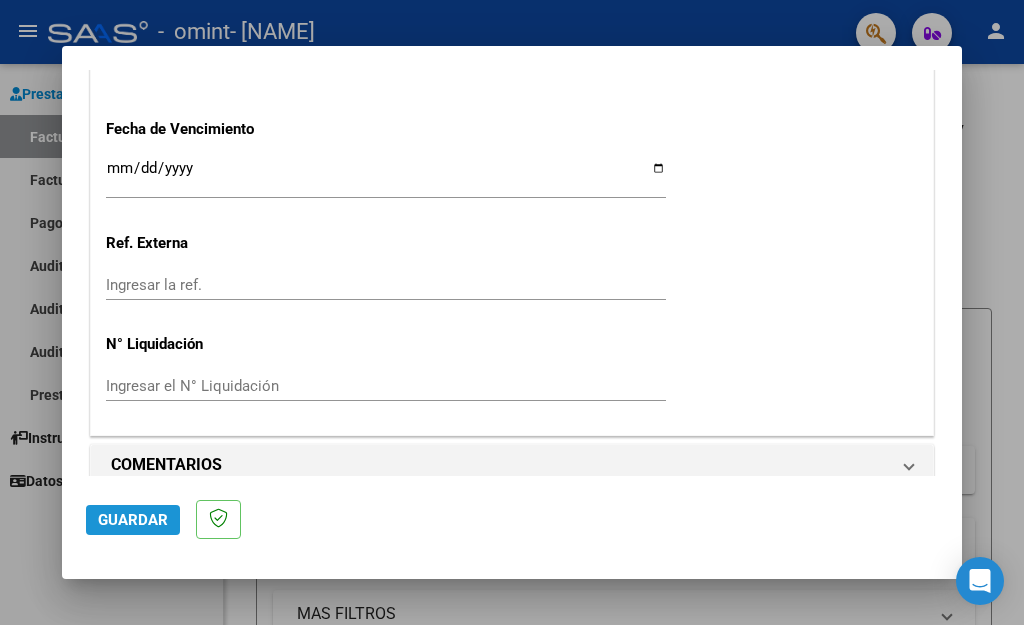 click on "Guardar" 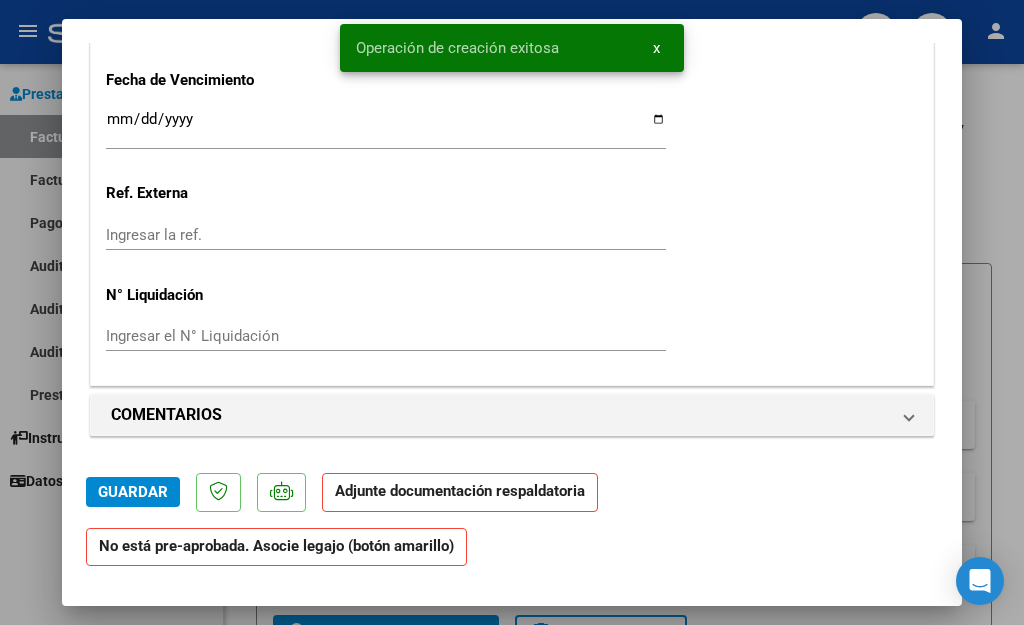scroll, scrollTop: 0, scrollLeft: 0, axis: both 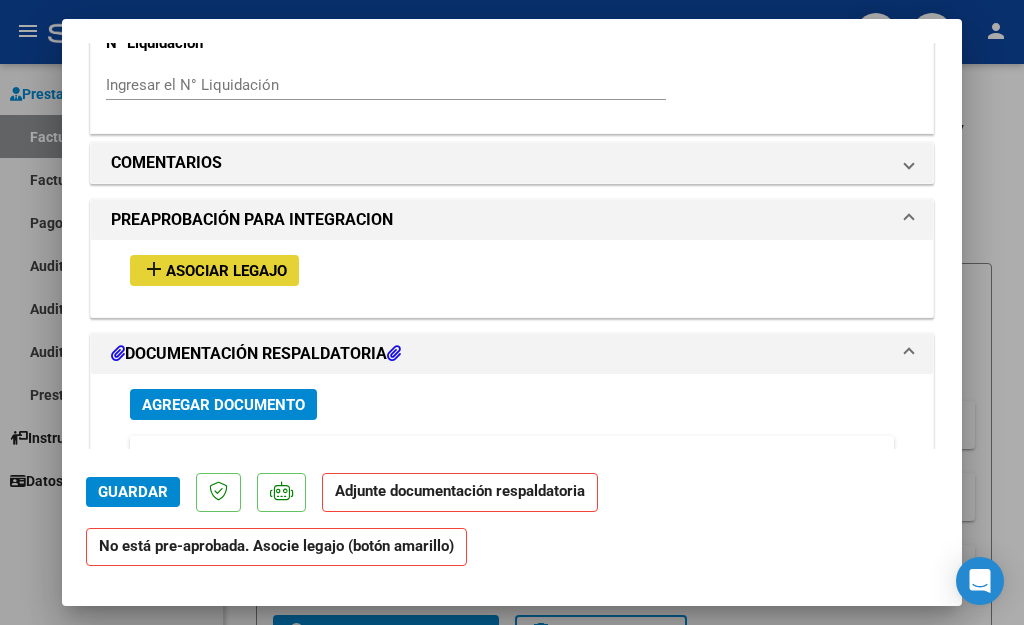 click on "Asociar Legajo" at bounding box center (226, 271) 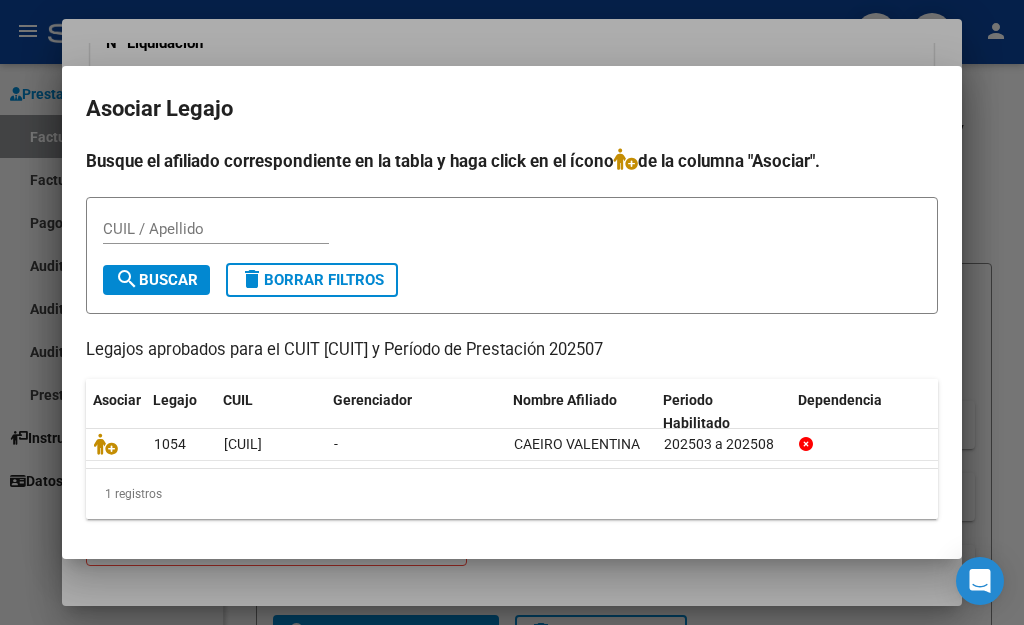 scroll, scrollTop: 0, scrollLeft: 3, axis: horizontal 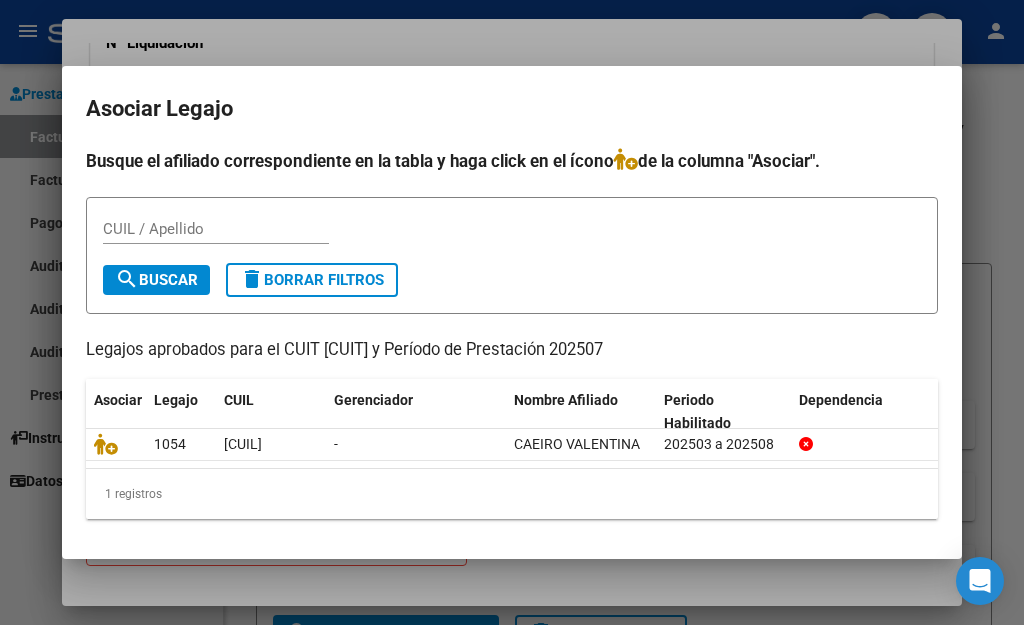 click on "CUIL / Apellido" at bounding box center (216, 229) 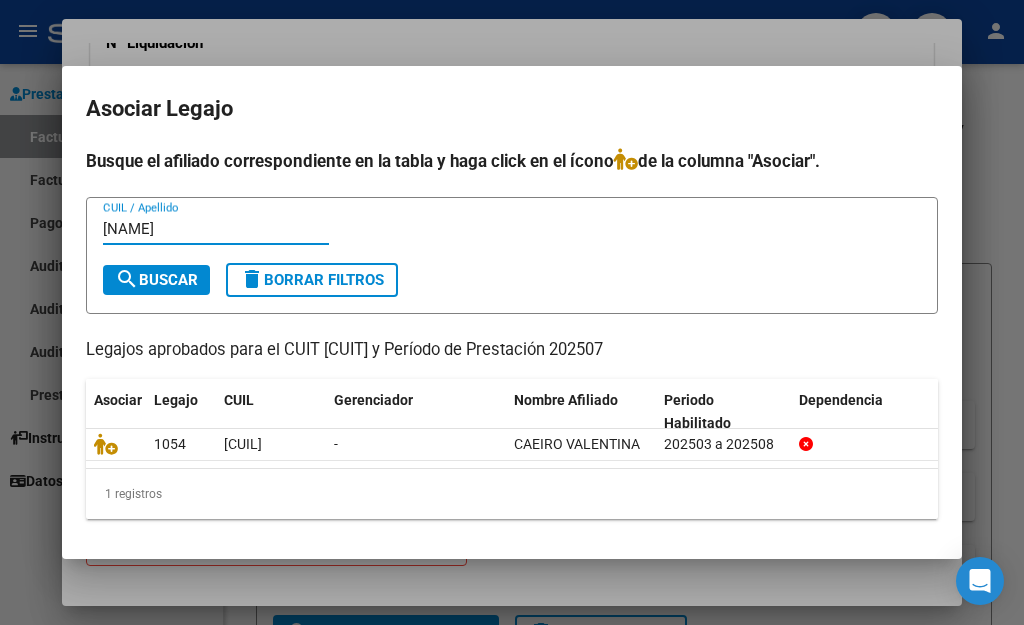 type on "[NAME]" 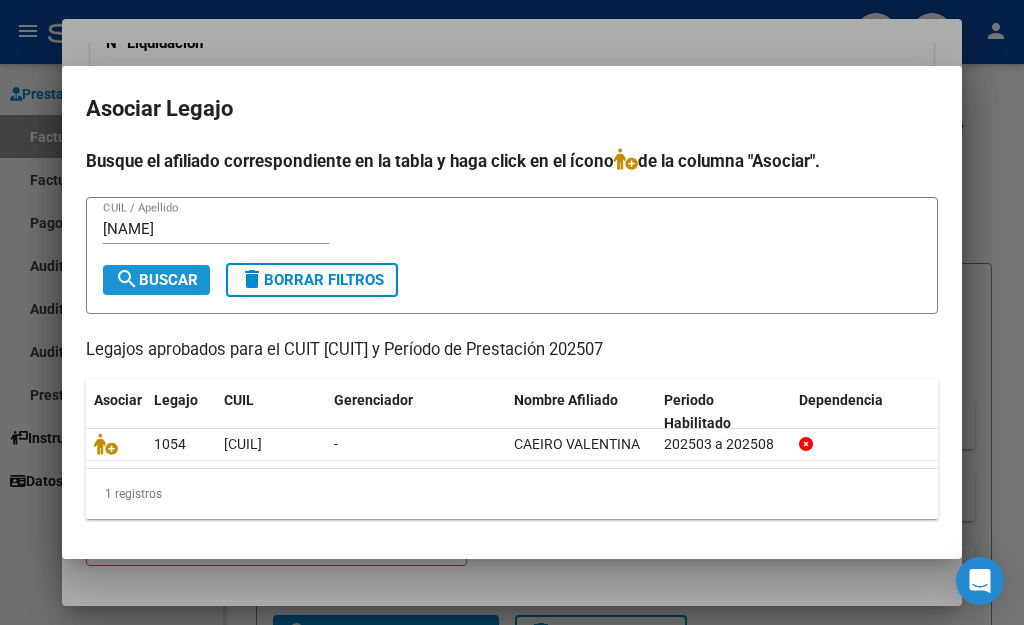 click on "search  Buscar" at bounding box center [156, 280] 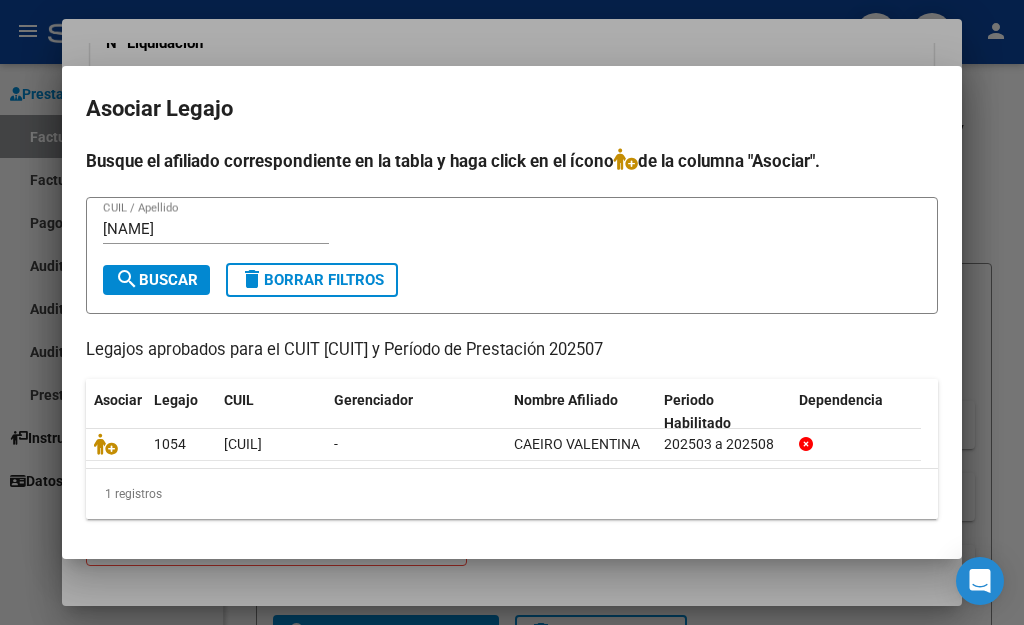 drag, startPoint x: 855, startPoint y: 458, endPoint x: 896, endPoint y: 455, distance: 41.109608 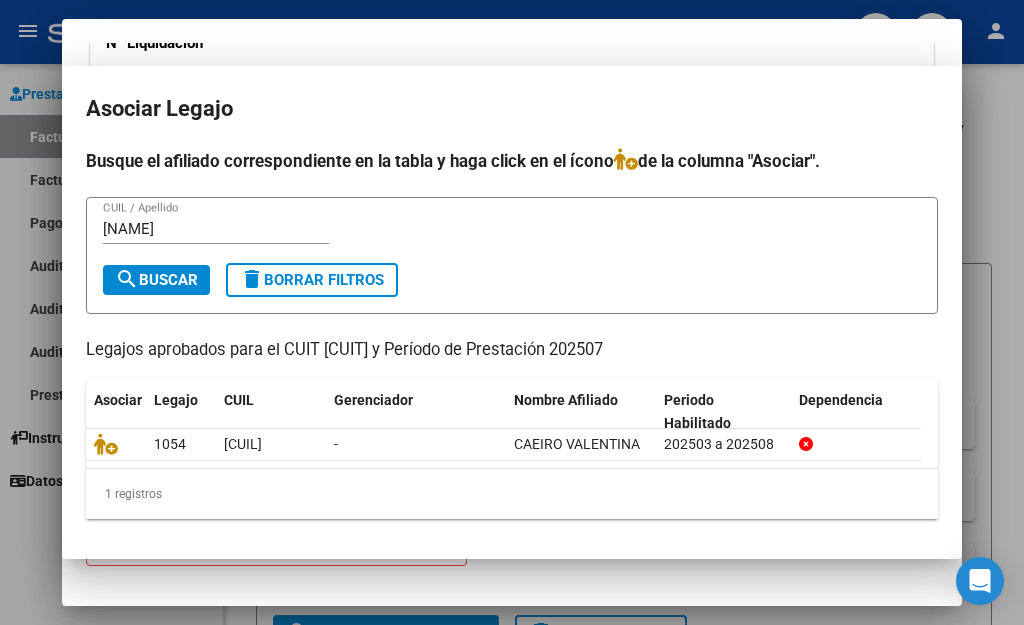 click at bounding box center (512, 312) 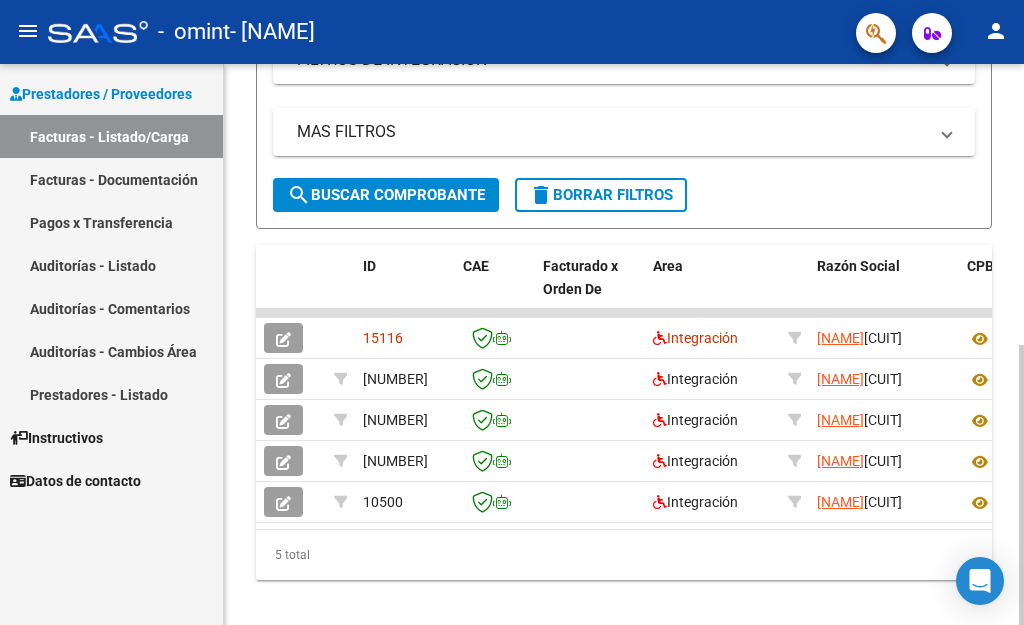 scroll, scrollTop: 563, scrollLeft: 0, axis: vertical 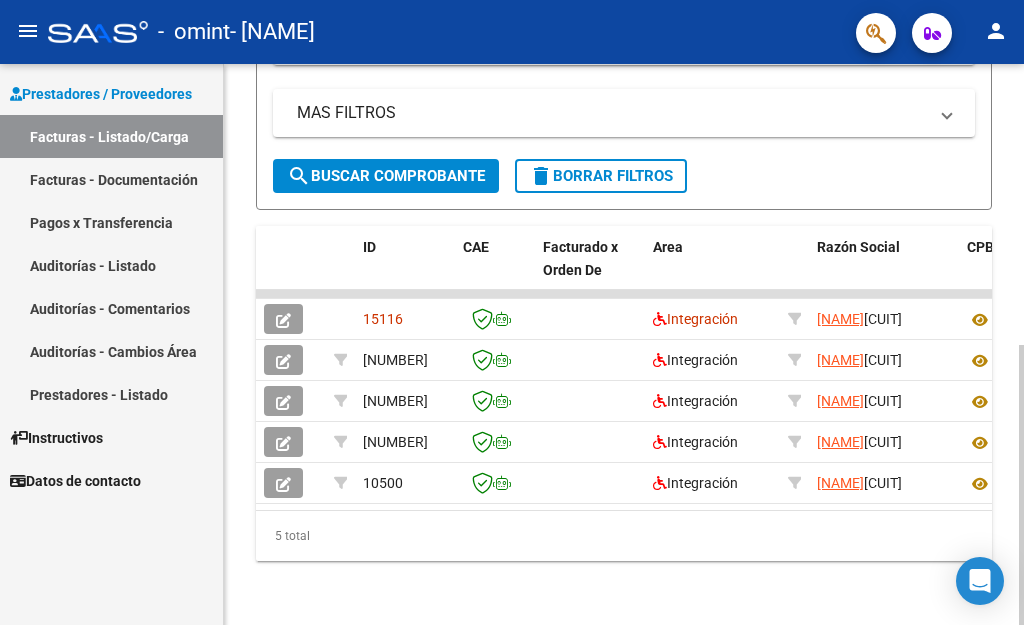 click 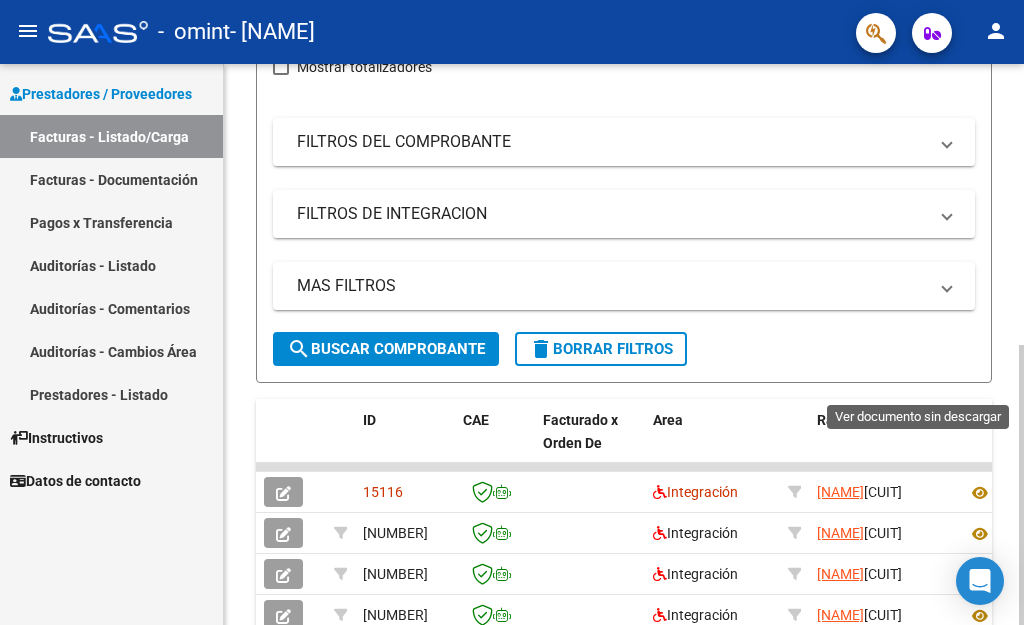 scroll, scrollTop: 550, scrollLeft: 0, axis: vertical 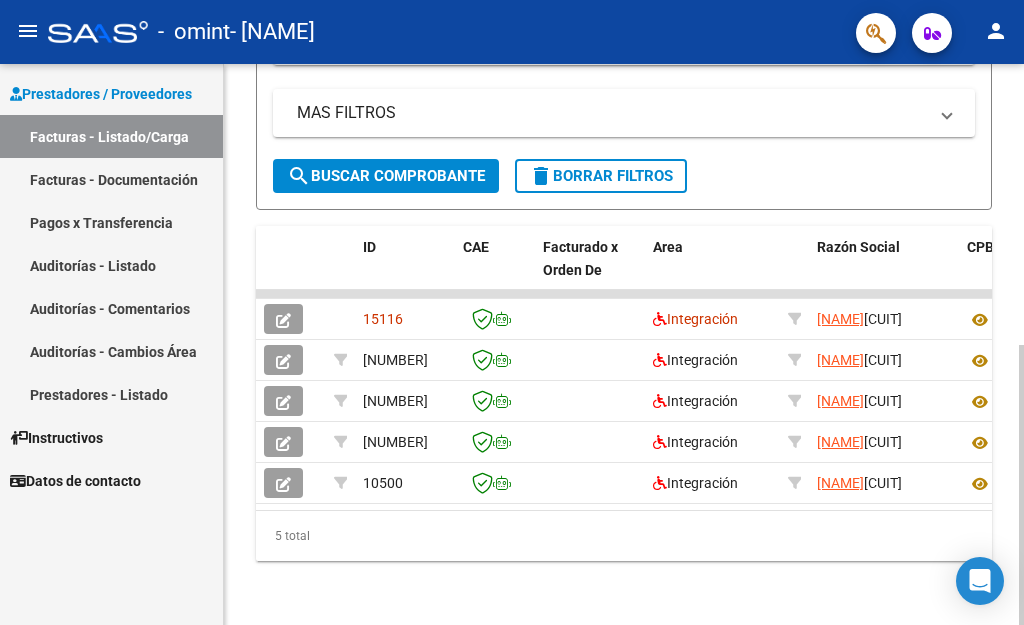 click on "Video tutorial   PRESTADORES -> Listado de CPBTs Emitidos por Prestadores / Proveedores (alt+q)   Cargar Comprobante
cloud_download  CSV  cloud_download  EXCEL  cloud_download  Estandar   Descarga Masiva
Filtros Id Area Area Todos Confirmado   Mostrar totalizadores   FILTROS DEL COMPROBANTE  Comprobante Tipo Comprobante Tipo Start date – End date Fec. Comprobante Desde / Hasta Días Emisión Desde(cant. días) Días Emisión Hasta(cant. días) CUIT / Razón Social Pto. Venta Nro. Comprobante Código SSS CAE Válido CAE Válido Todos Cargado Módulo Hosp. Todos Tiene facturacion Apócrifa Hospital Refes  FILTROS DE INTEGRACION  Período De Prestación Campos del Archivo de Rendición Devuelto x SSS (dr_envio) Todos Rendido x SSS (dr_envio) Tipo de Registro Tipo de Registro Período Presentación Período Presentación Campos del Legajo Asociado (preaprobación) Afiliado Legajo (cuil/nombre) Todos Solo facturas preaprobadas  MAS FILTROS  Todos Con Doc. Respaldatoria Todos Con Trazabilidad Todos – – 0" 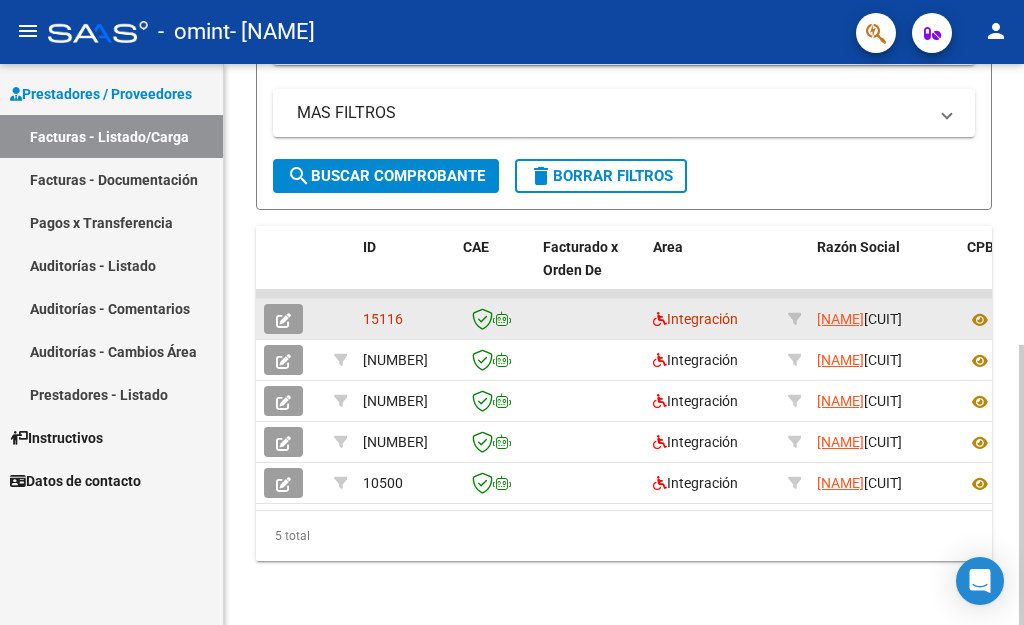 click on "15116" 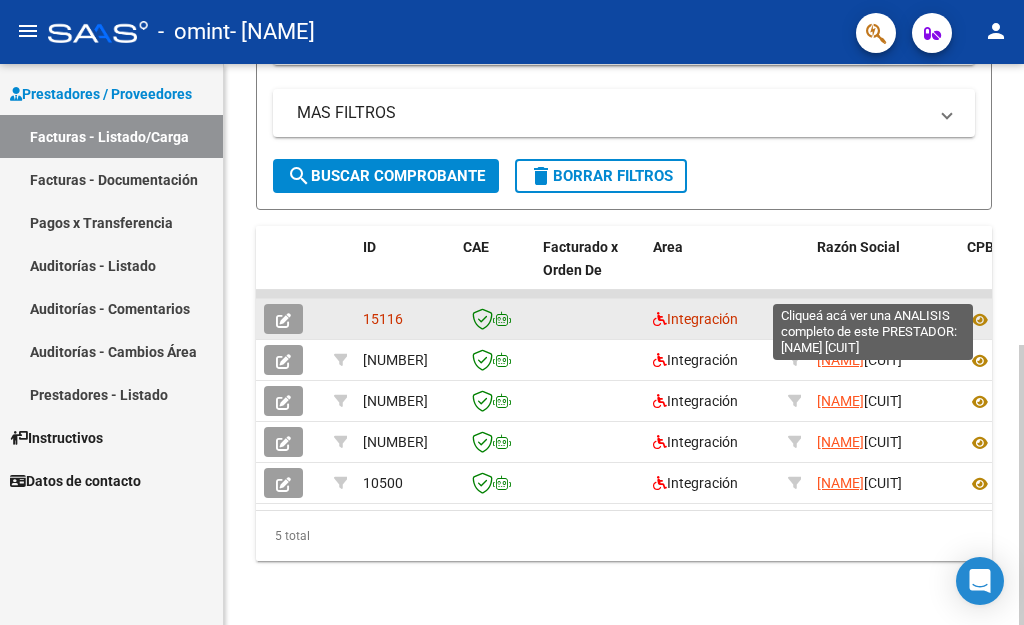 click on "[NAME]" 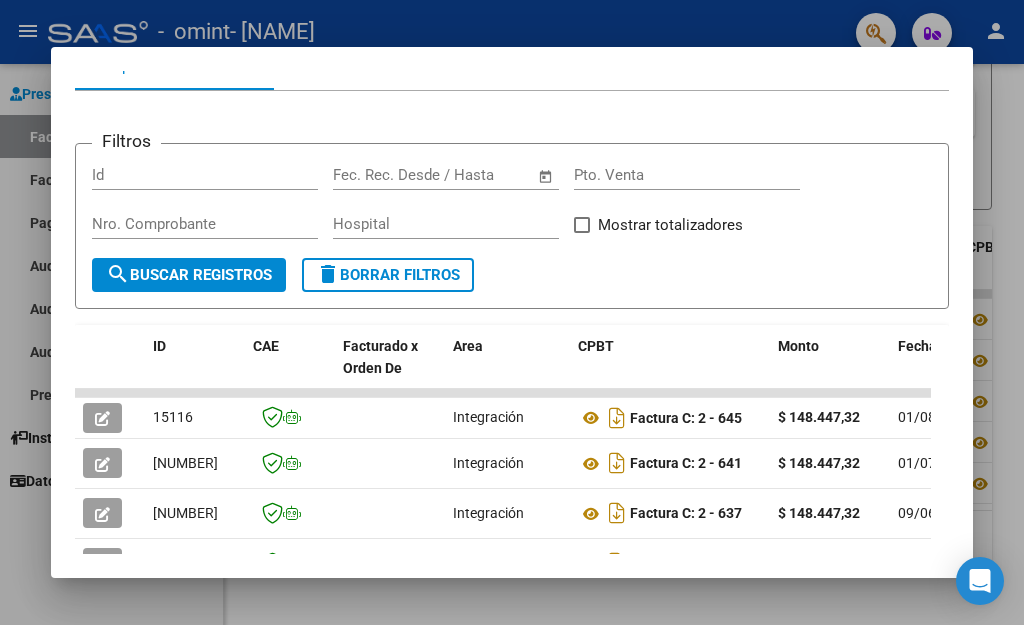 scroll, scrollTop: 276, scrollLeft: 0, axis: vertical 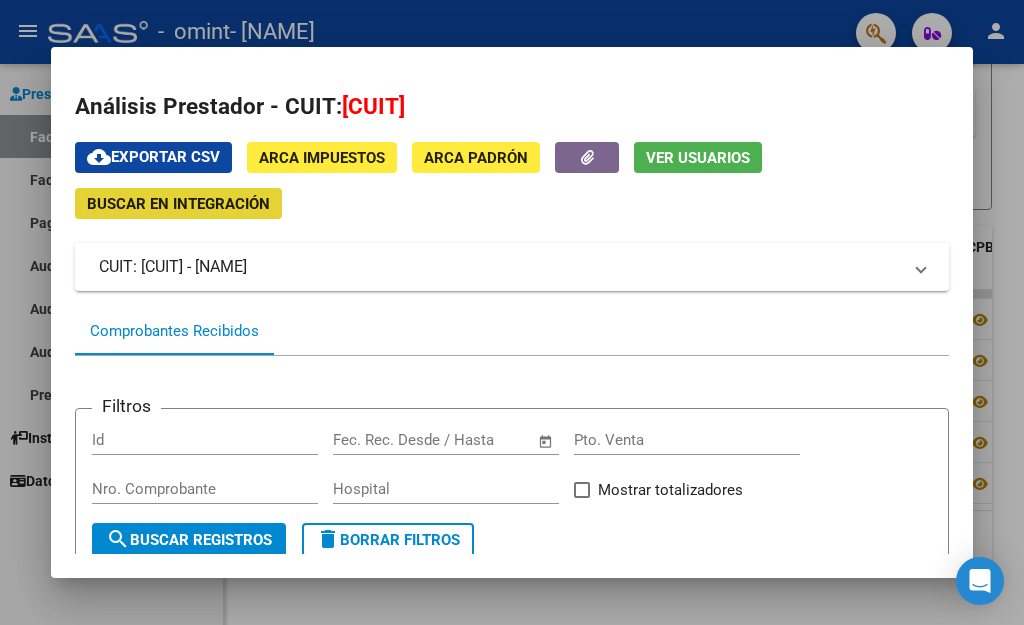 click on "Buscar en Integración" 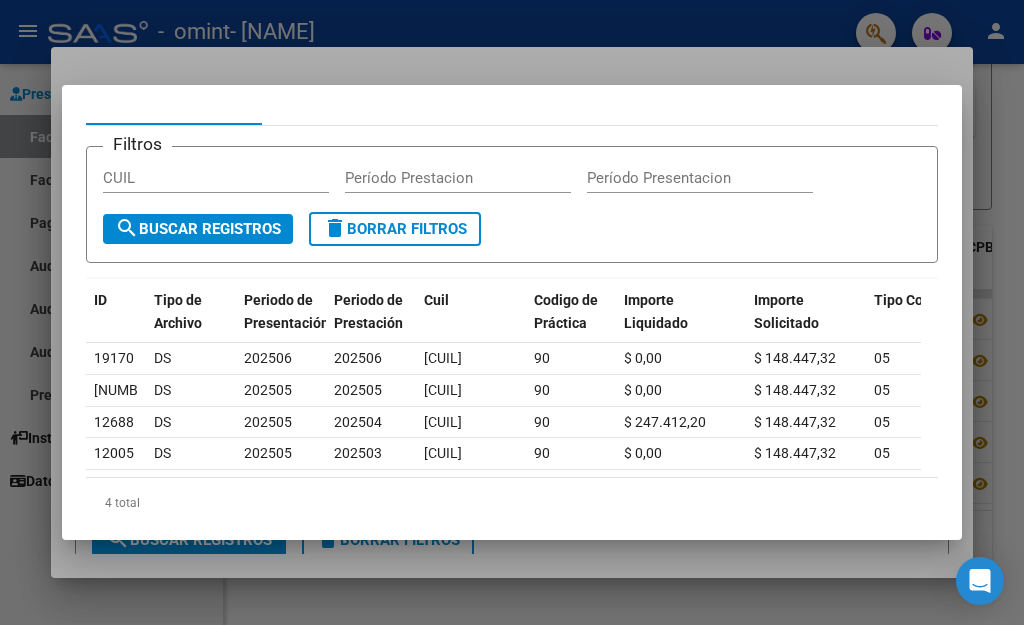 scroll, scrollTop: 93, scrollLeft: 0, axis: vertical 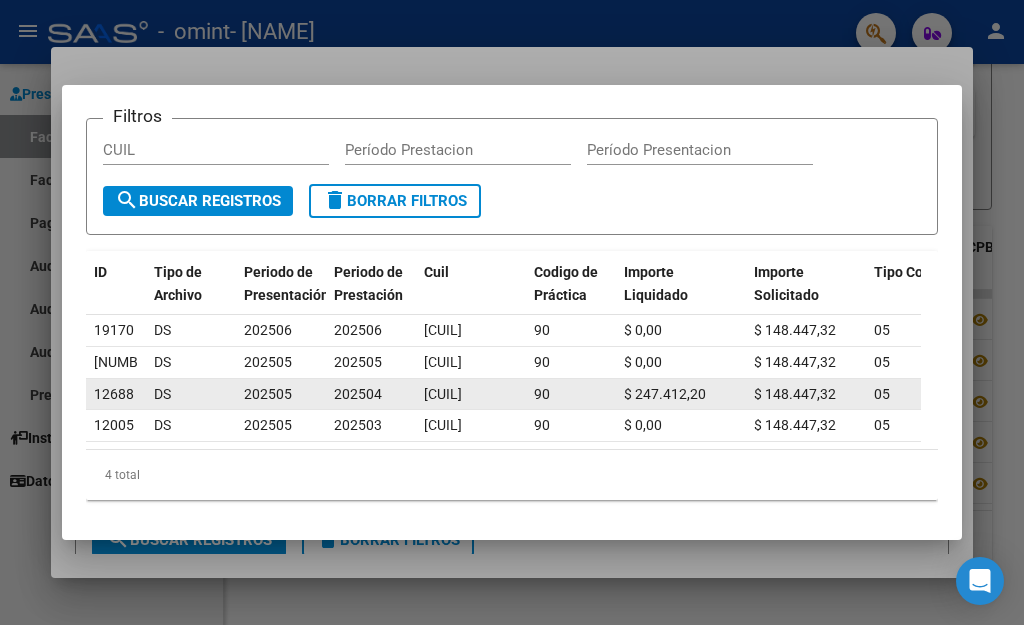click on "12688" 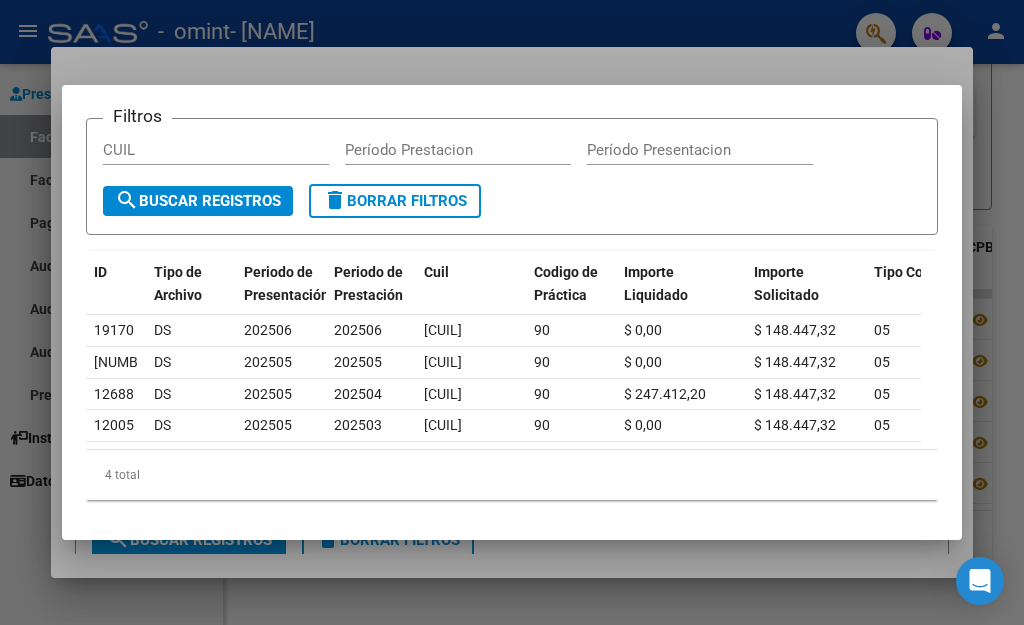 click on "Filtros CUIL Período Prestacion Período Presentacion search  Buscar Registros  delete  Borrar Filtros" at bounding box center (512, 176) 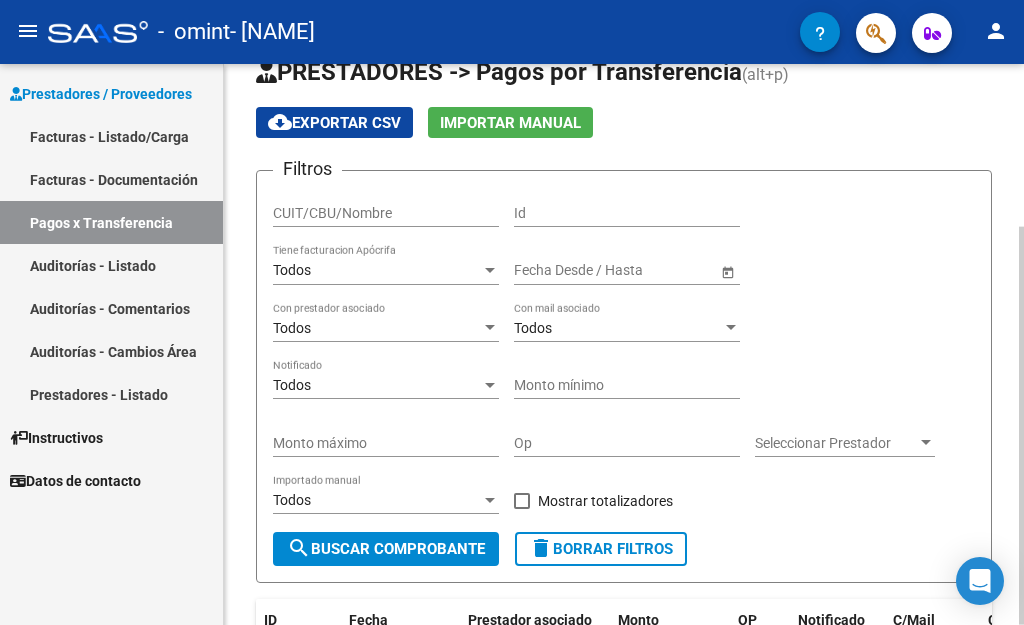 scroll, scrollTop: 0, scrollLeft: 0, axis: both 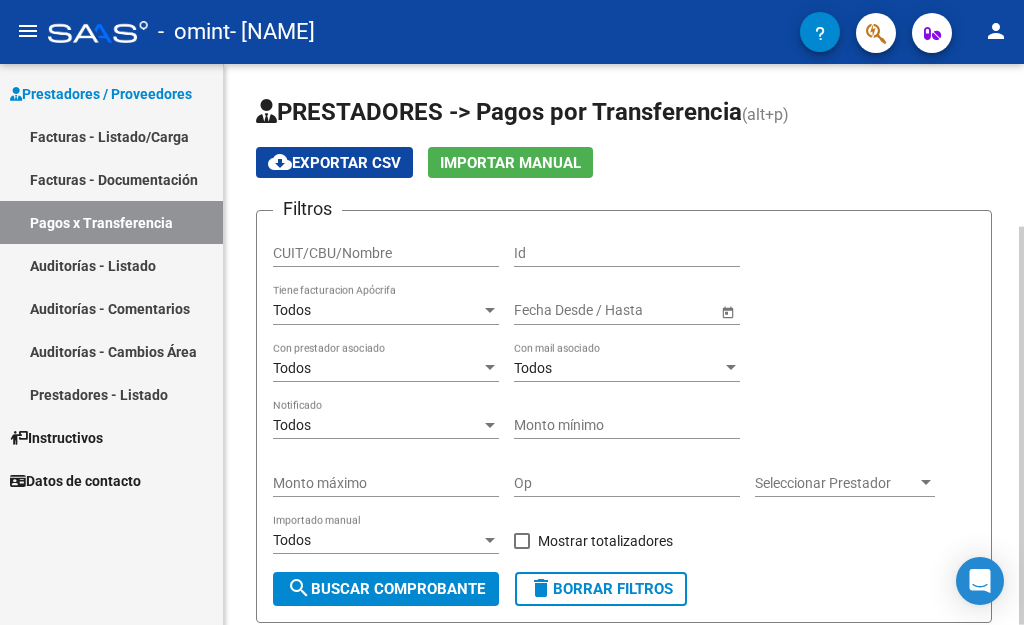 click 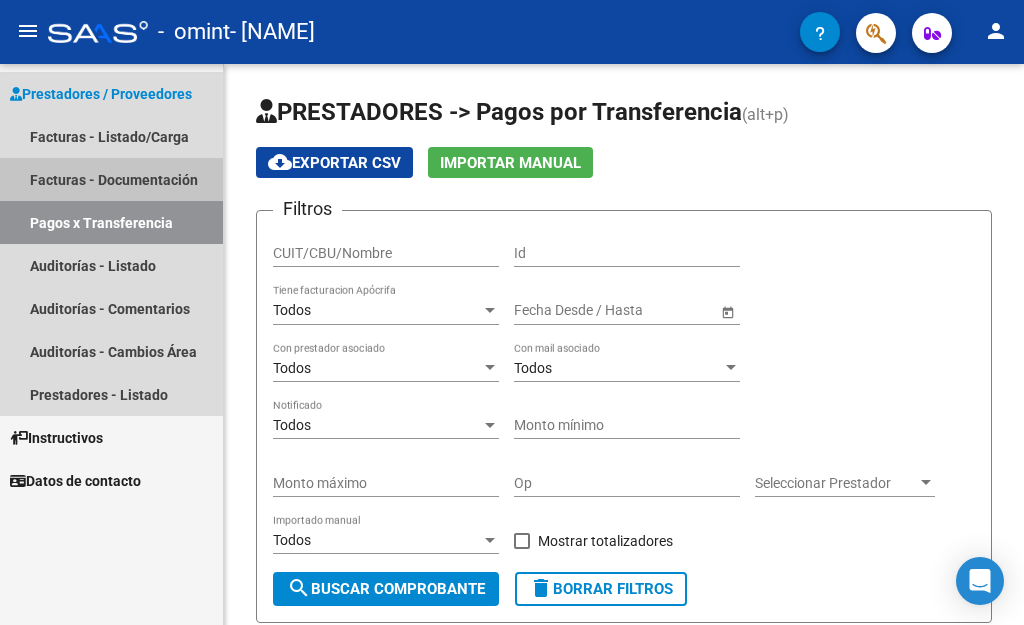 click on "Facturas - Documentación" at bounding box center (111, 179) 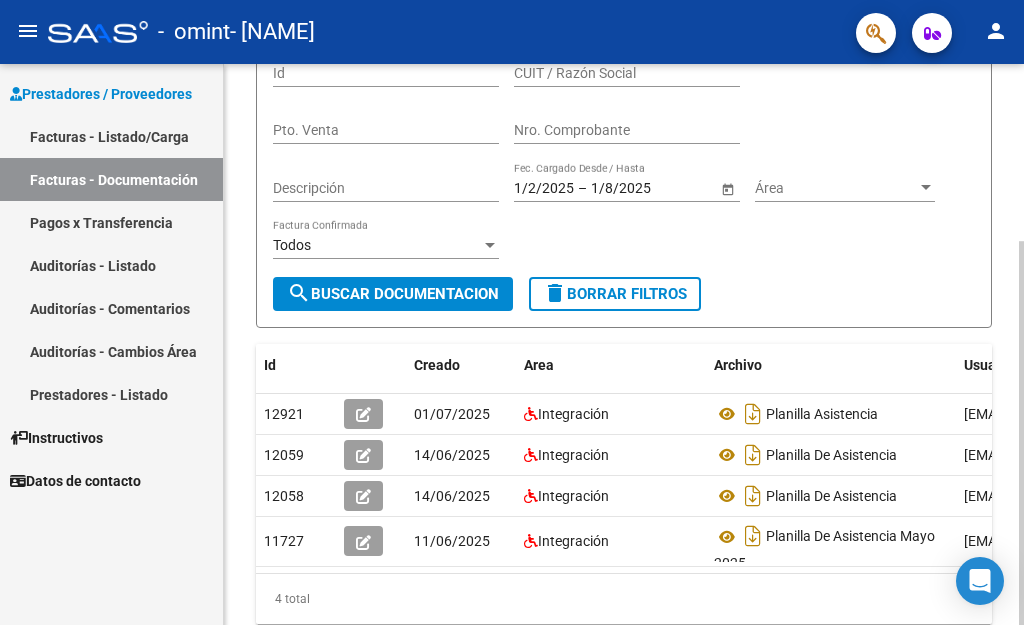 scroll, scrollTop: 259, scrollLeft: 0, axis: vertical 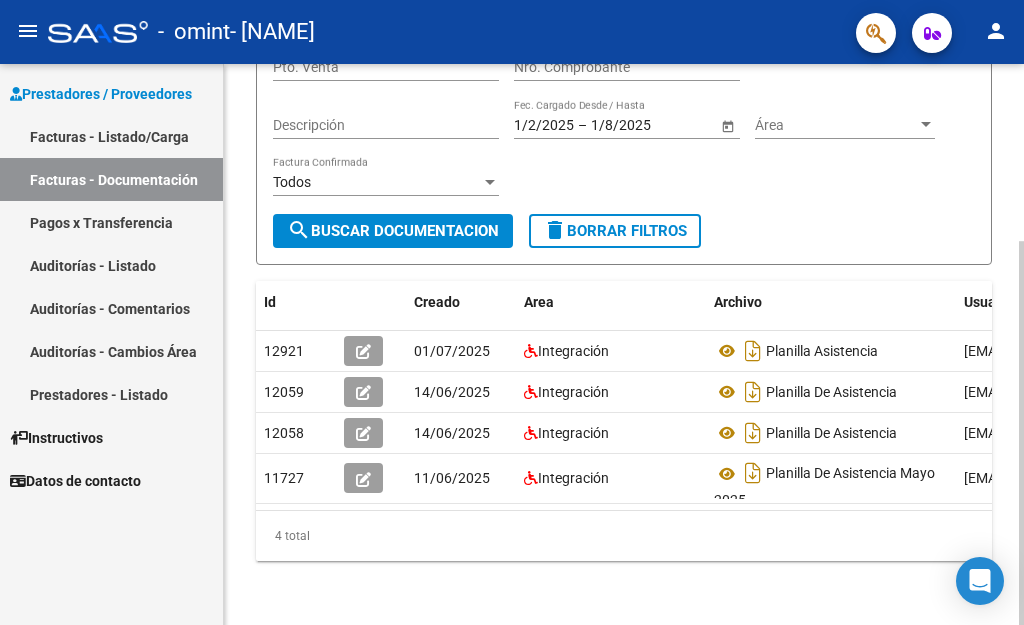 click 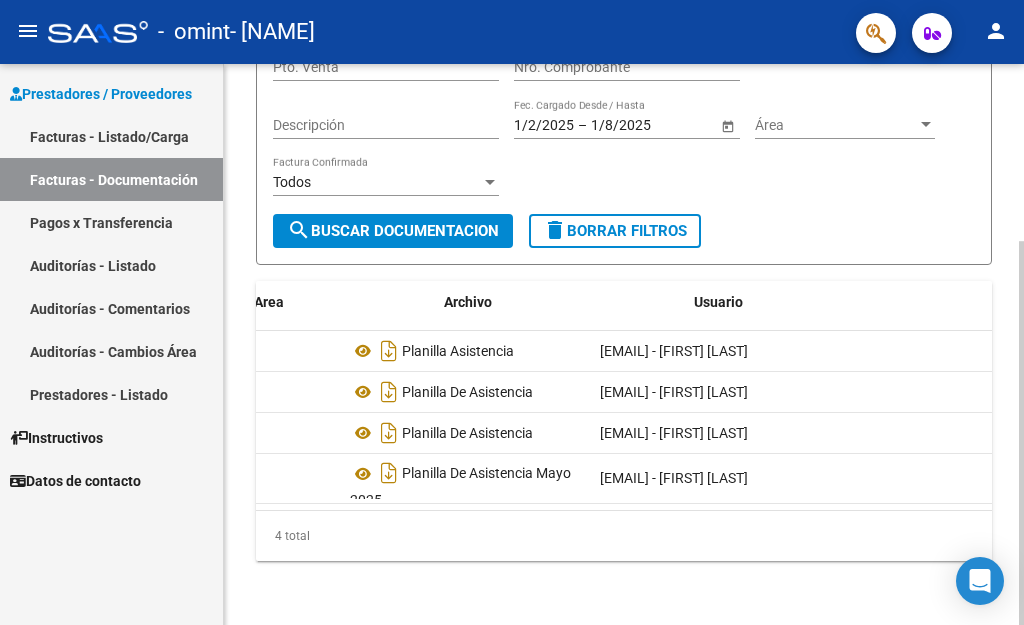 scroll, scrollTop: 0, scrollLeft: 0, axis: both 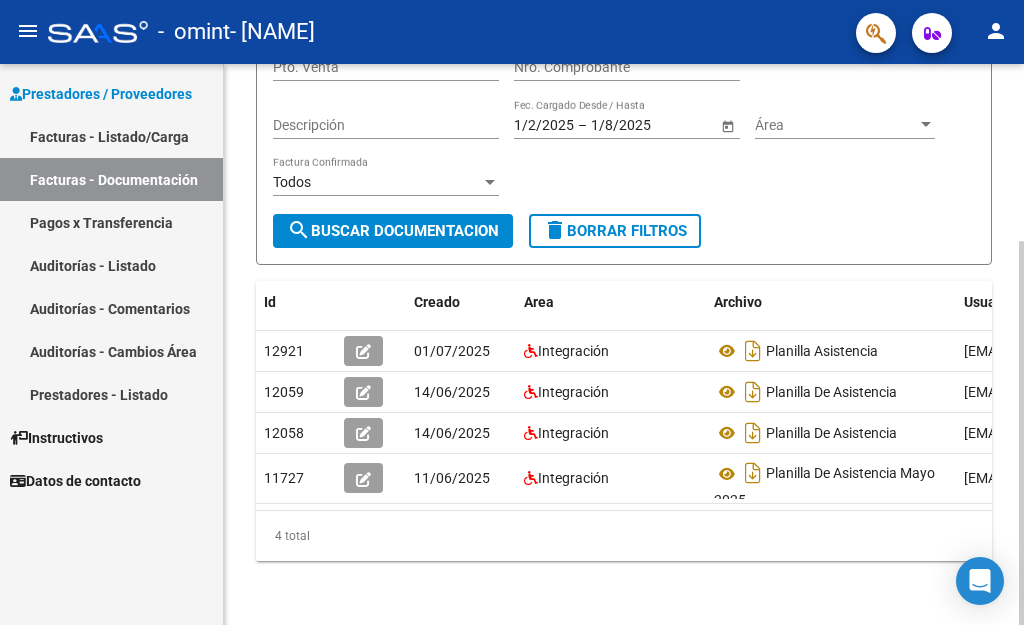 click 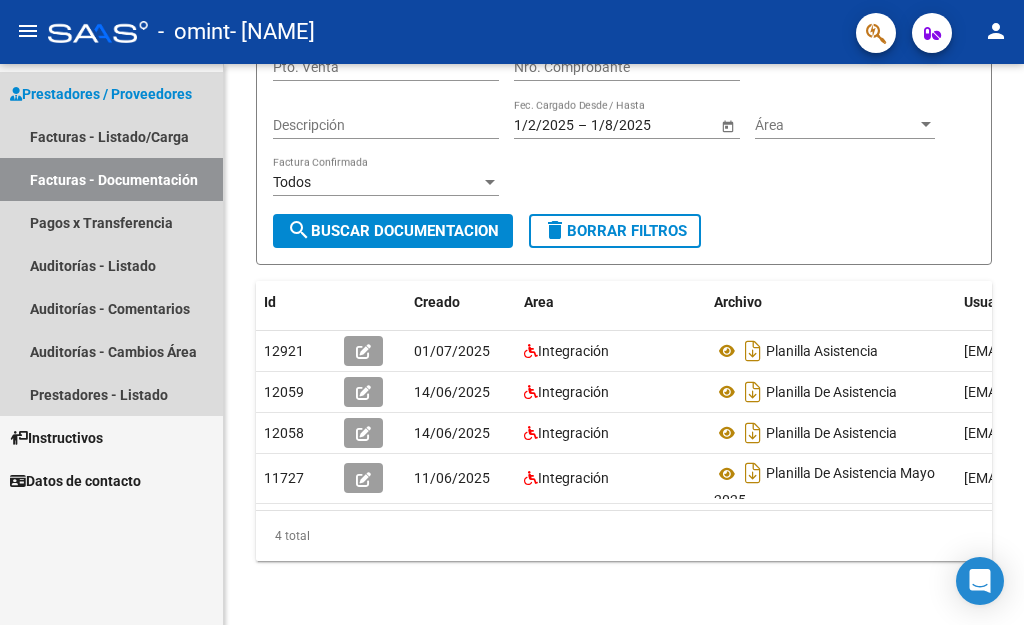 click on "Prestadores / Proveedores" at bounding box center (101, 94) 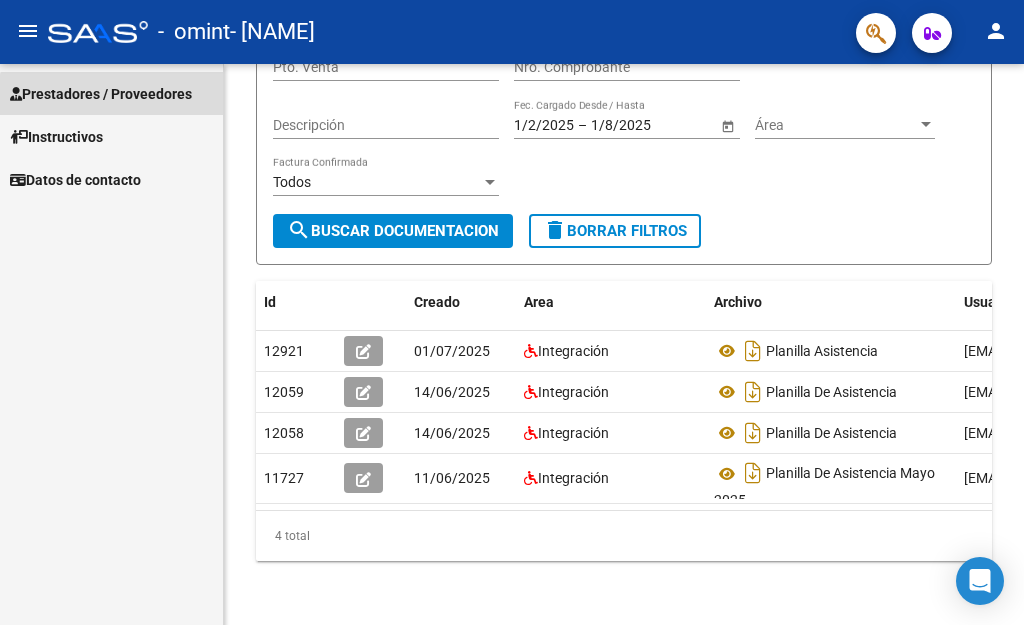 click on "Prestadores / Proveedores" at bounding box center [101, 94] 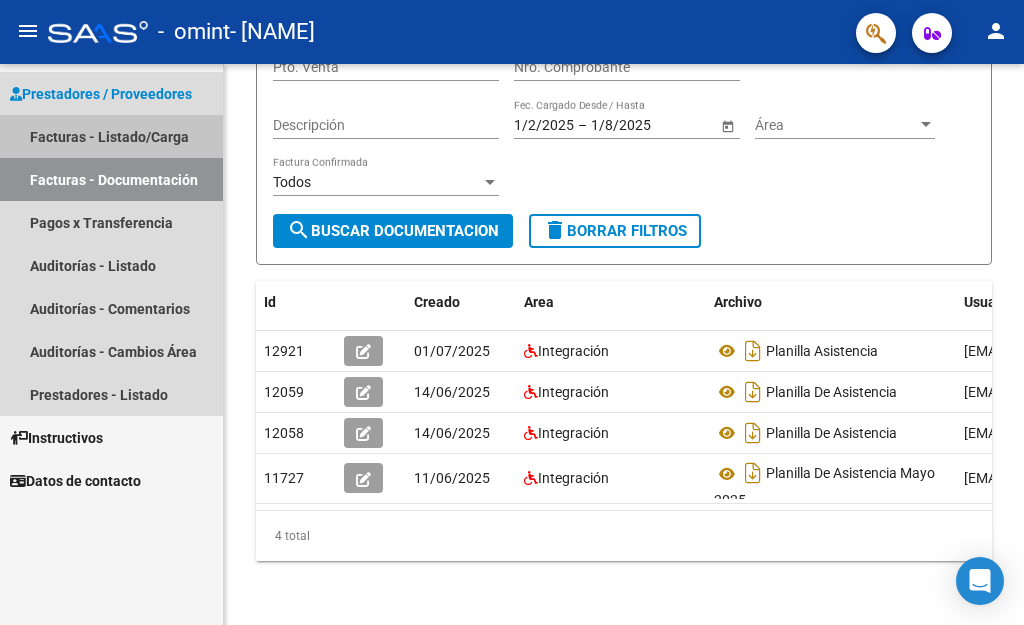 click on "Facturas - Listado/Carga" at bounding box center (111, 136) 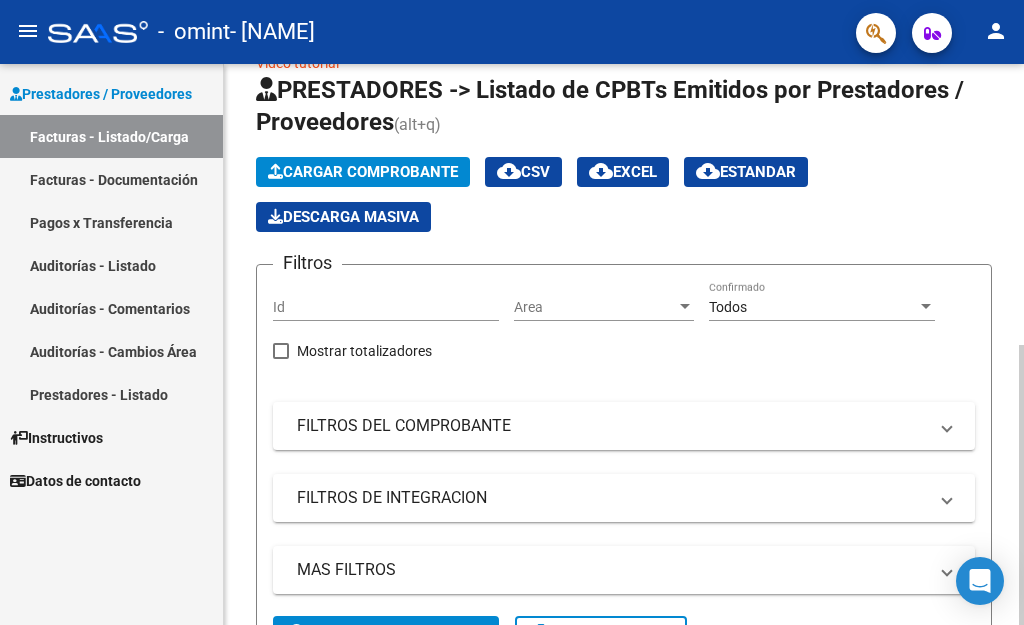 scroll, scrollTop: 0, scrollLeft: 0, axis: both 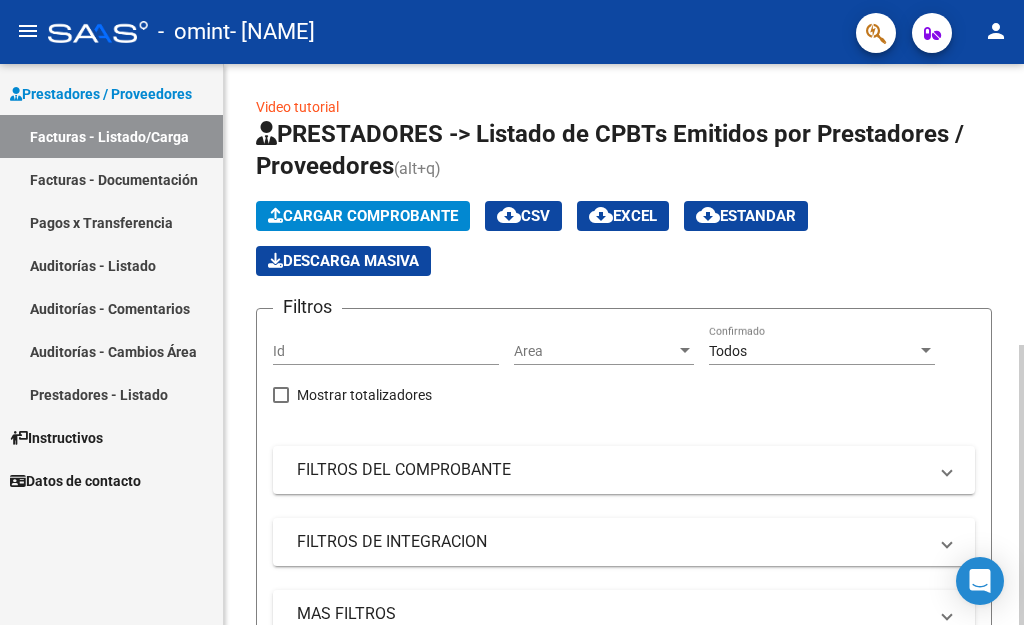 click 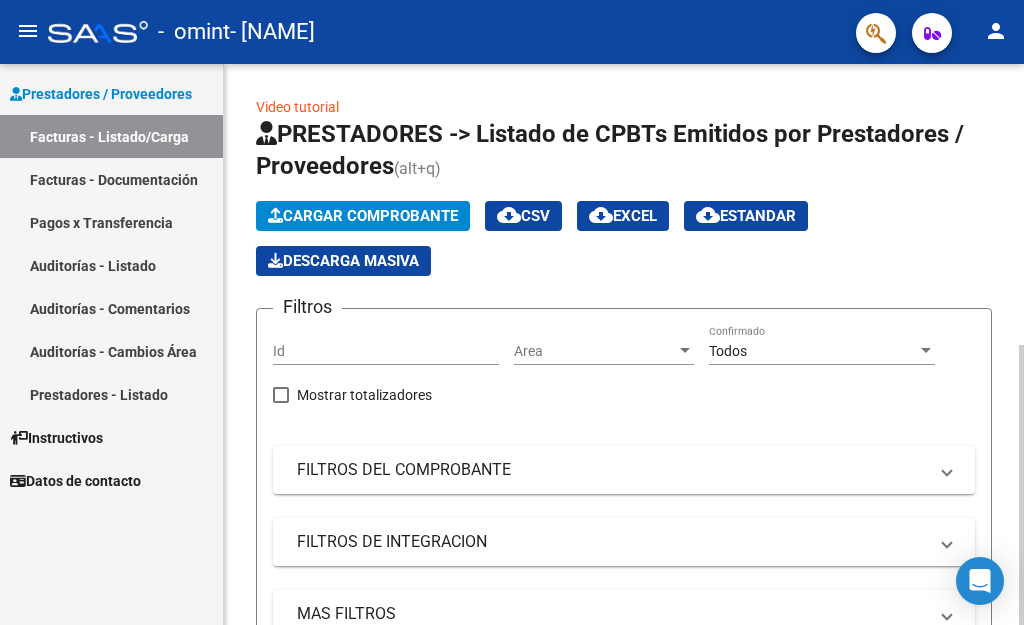 click on "Video tutorial" 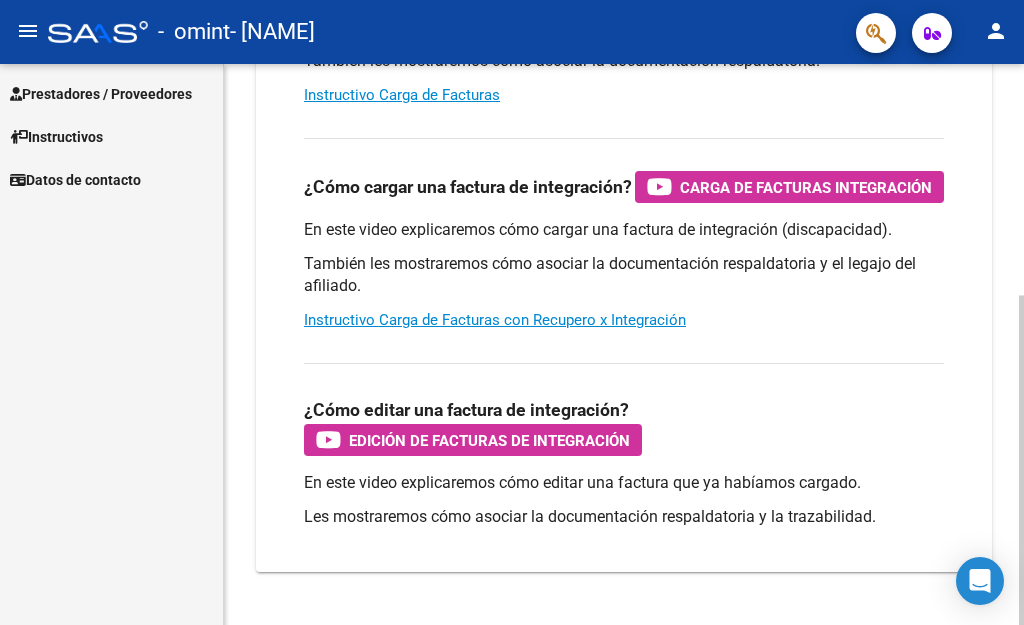 scroll, scrollTop: 365, scrollLeft: 0, axis: vertical 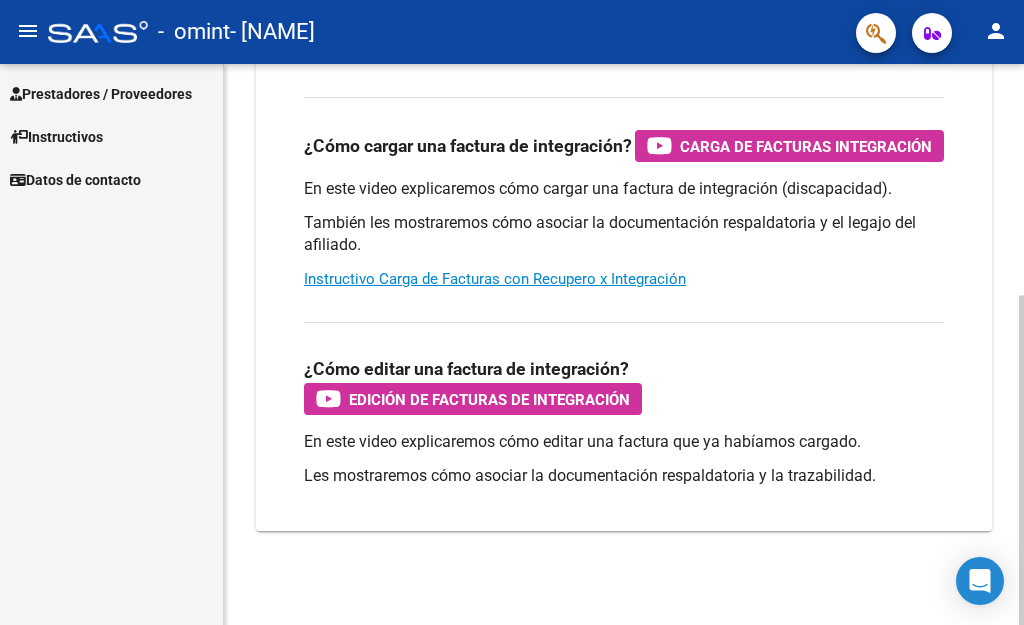 click 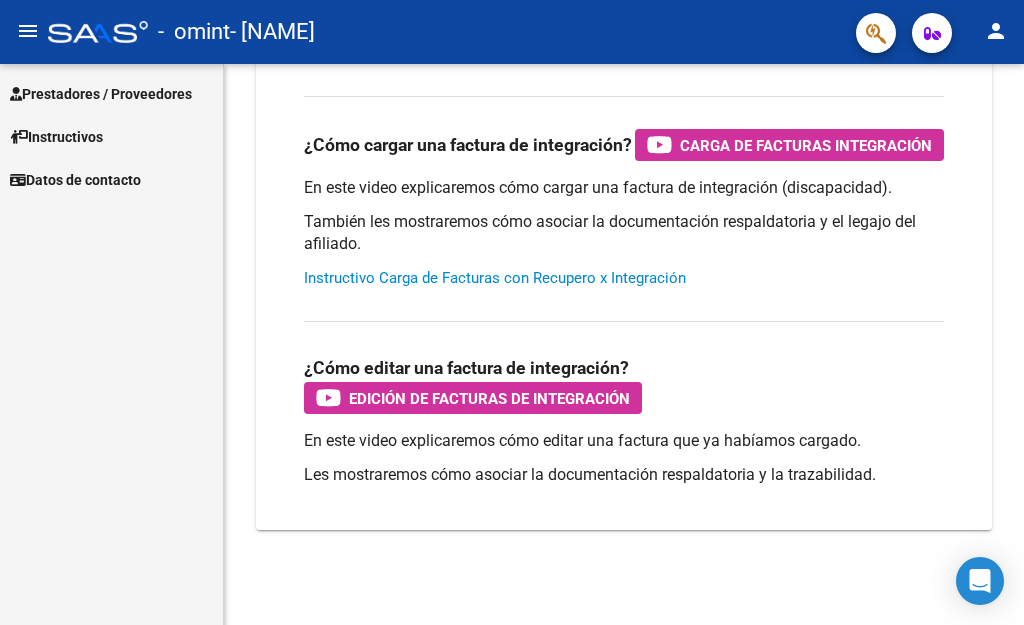 click on "Instructivo Carga de Facturas con Recupero x Integración" at bounding box center [495, 278] 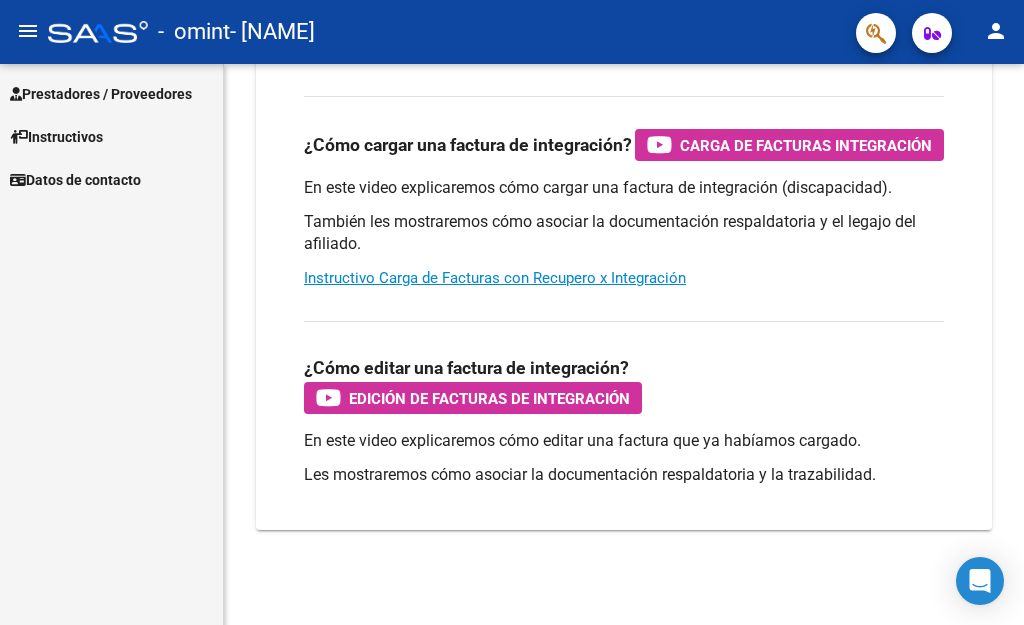 click on "Prestadores / Proveedores" at bounding box center (101, 94) 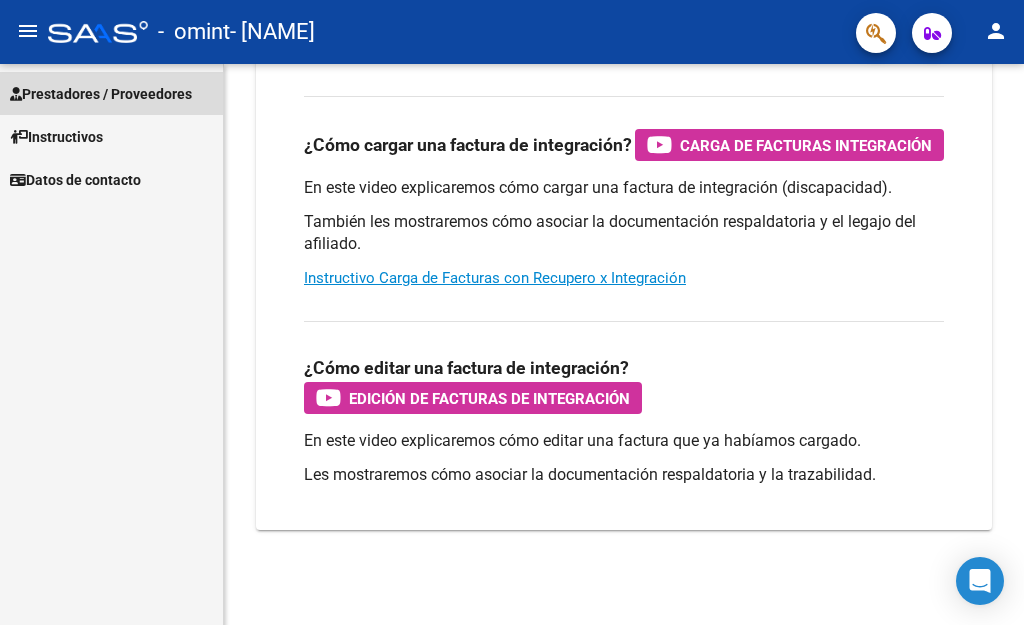 click on "Prestadores / Proveedores" at bounding box center (111, 93) 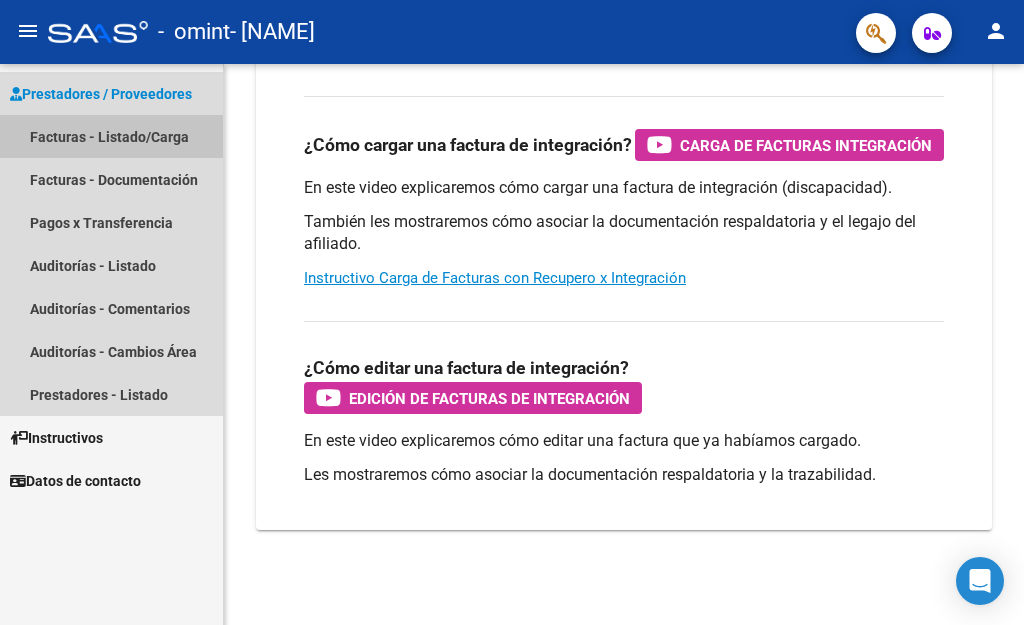 click on "Facturas - Listado/Carga" at bounding box center (111, 136) 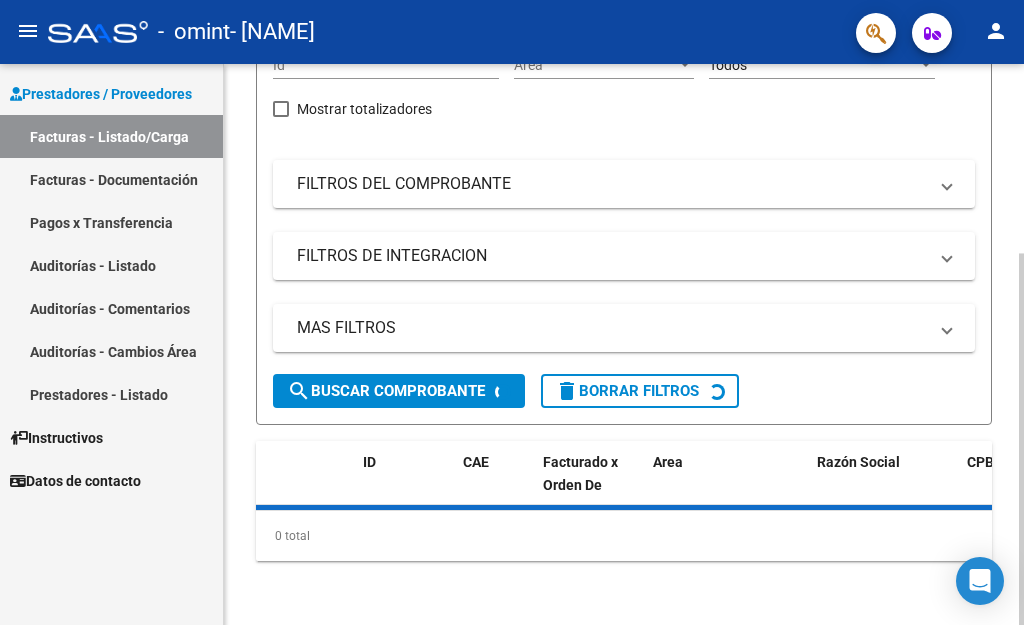 click on "Cargar Comprobante" 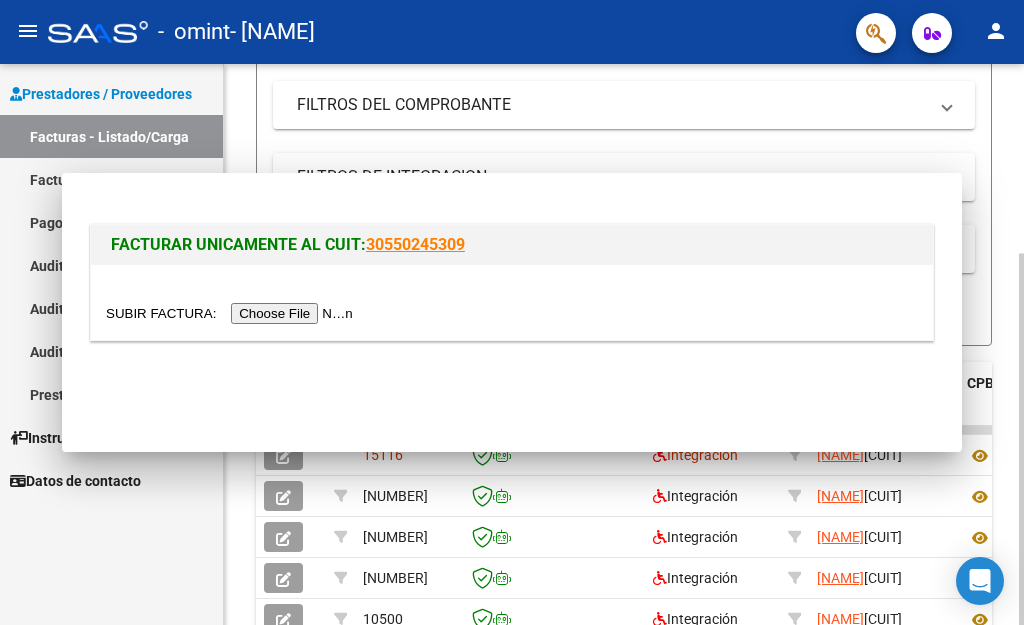 scroll, scrollTop: 0, scrollLeft: 0, axis: both 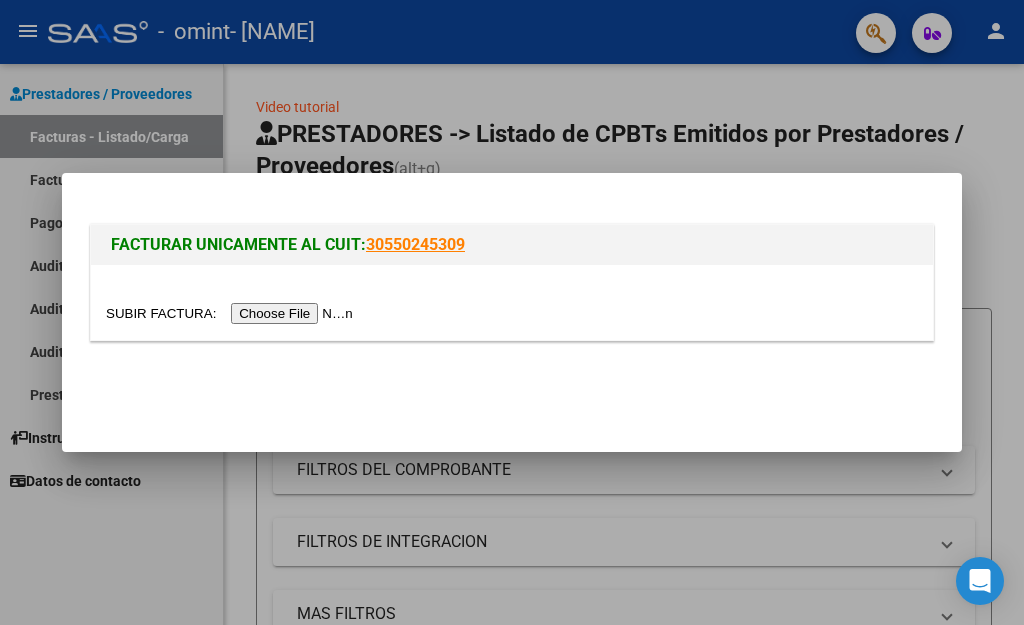 click at bounding box center [232, 313] 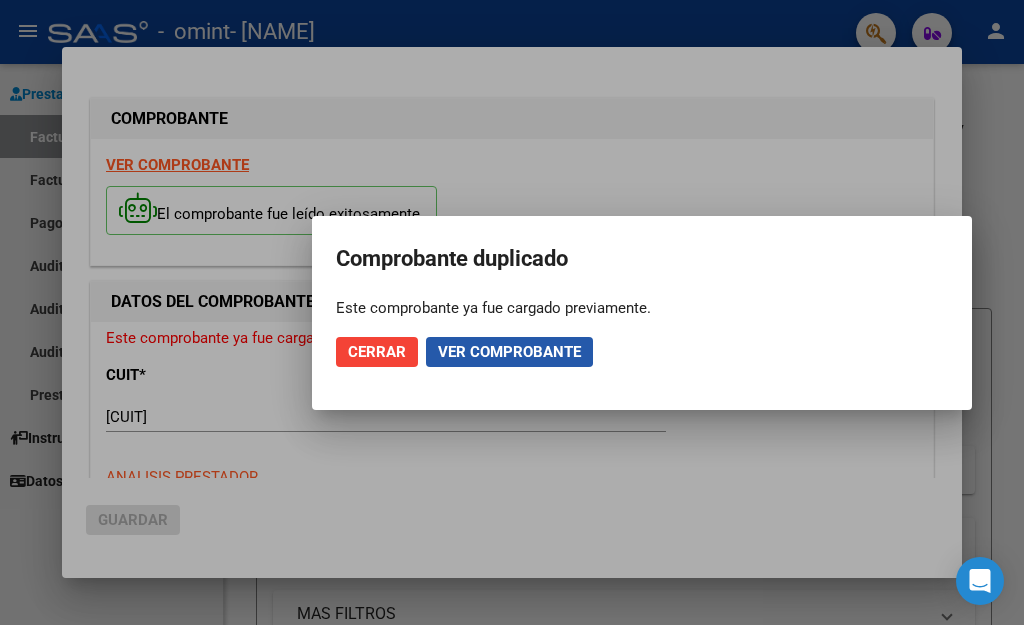 click on "Ver comprobante" 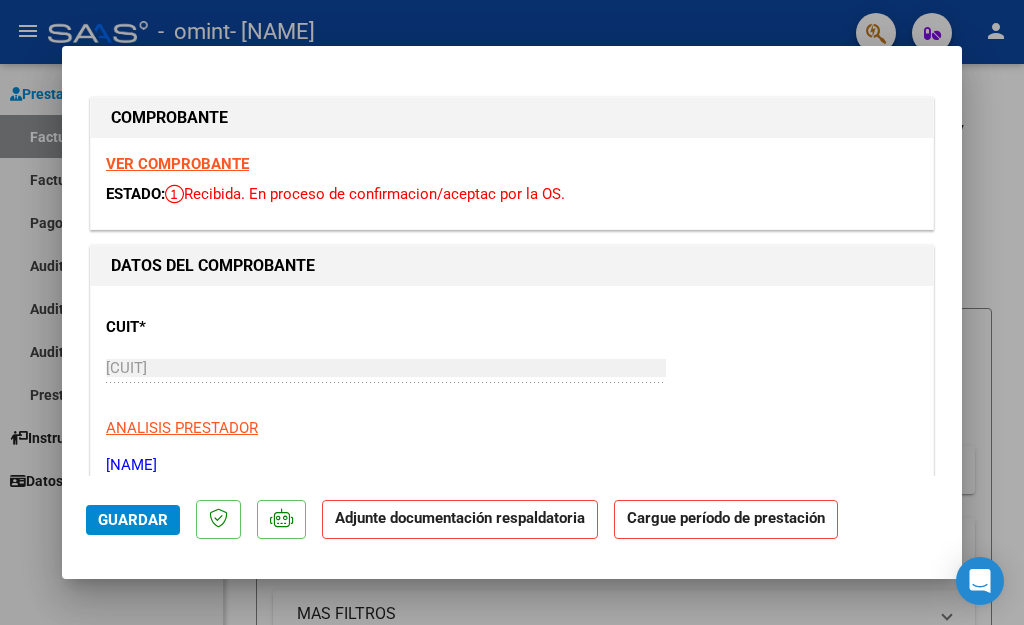 click on "Adjunte documentación respaldatoria" 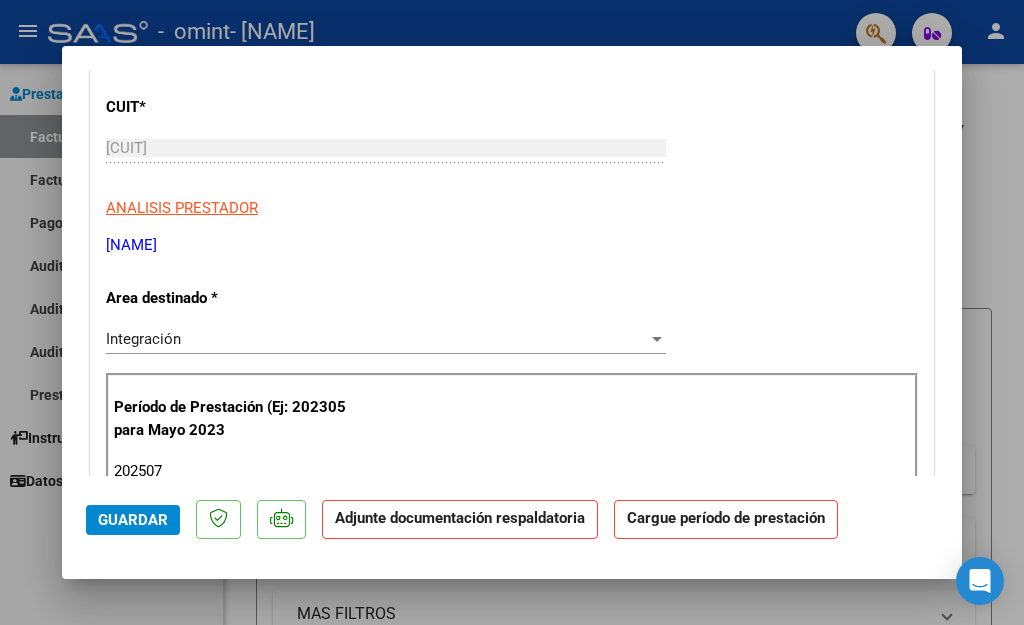 scroll, scrollTop: 316, scrollLeft: 0, axis: vertical 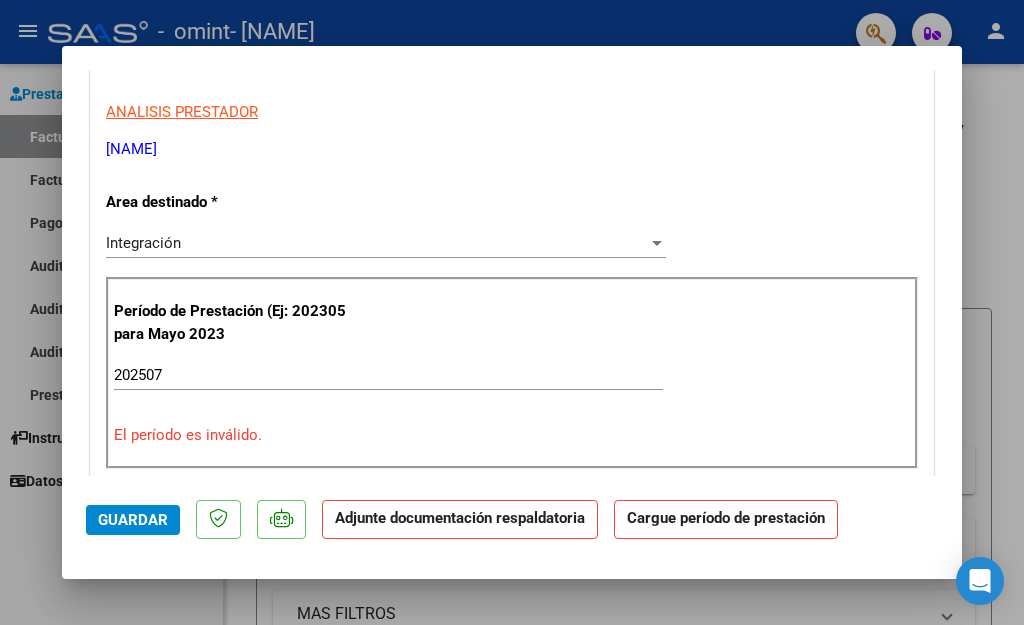 click at bounding box center (657, 243) 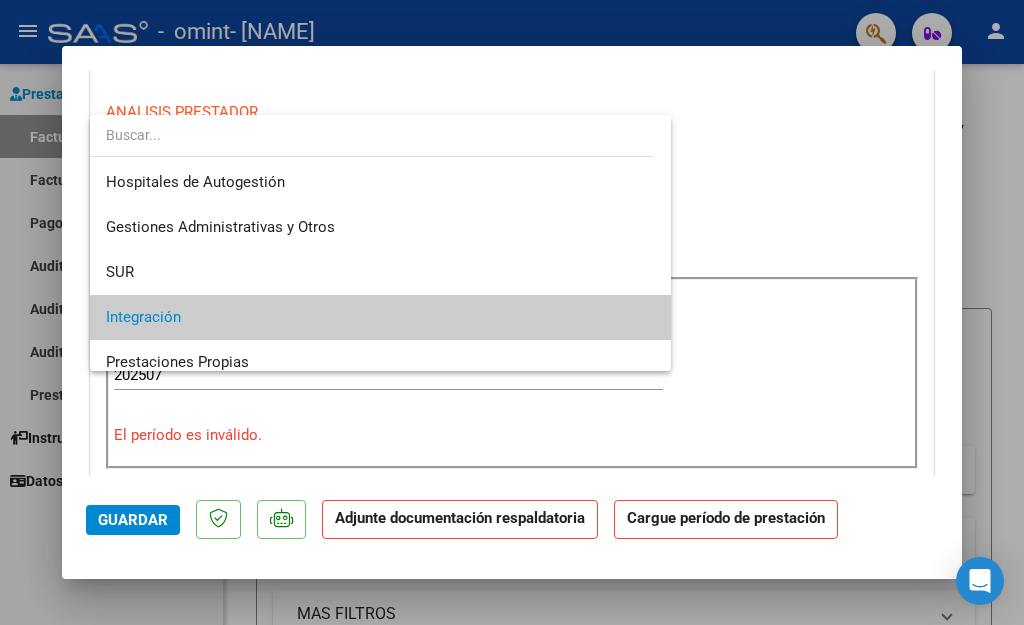 scroll, scrollTop: 74, scrollLeft: 0, axis: vertical 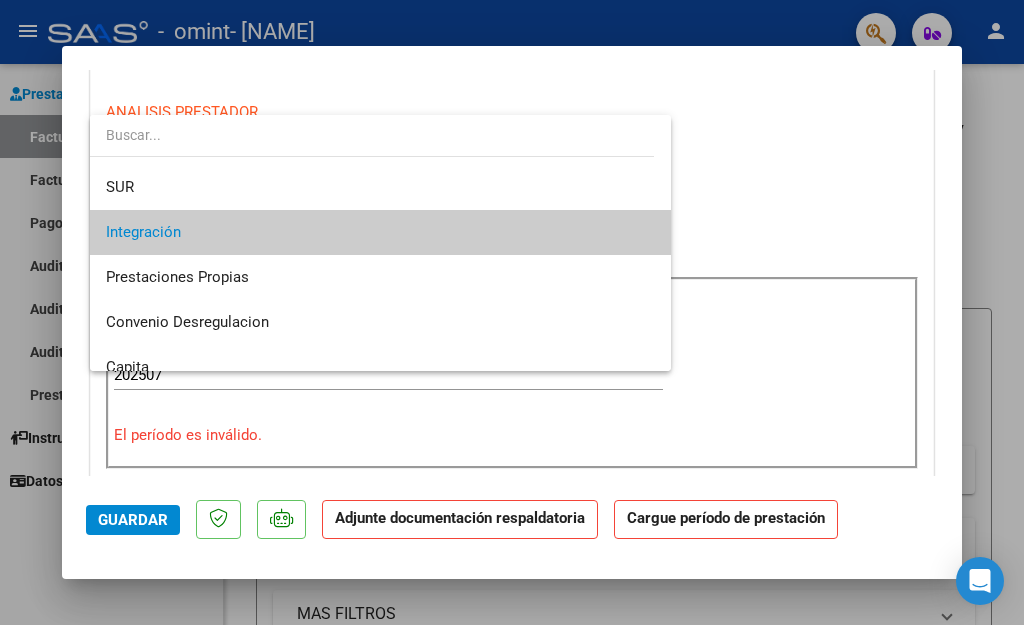 click on "Integración" at bounding box center [380, 232] 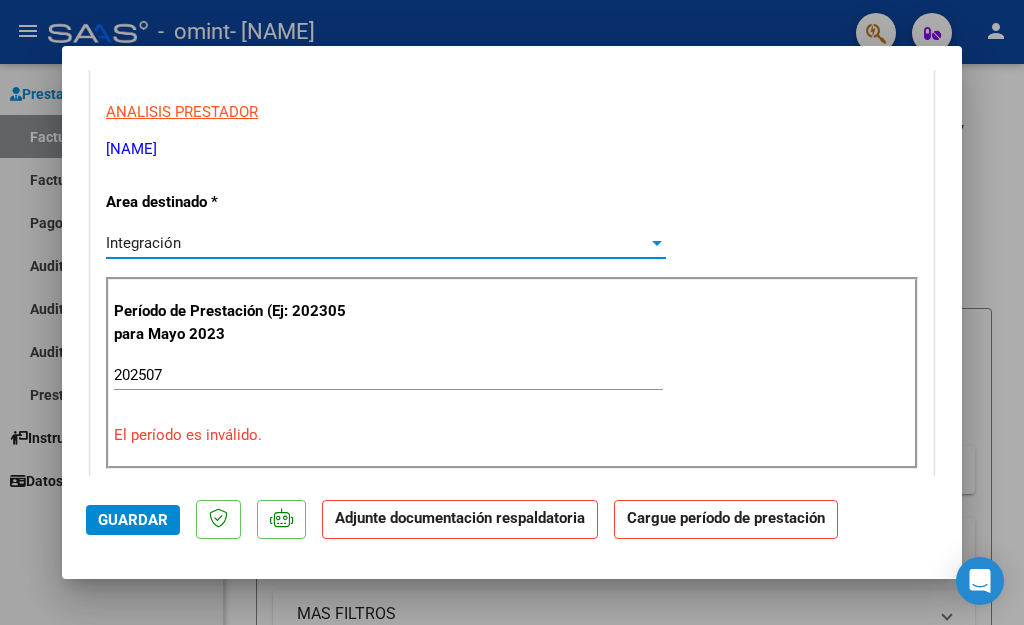 click on "Adjunte documentación respaldatoria" 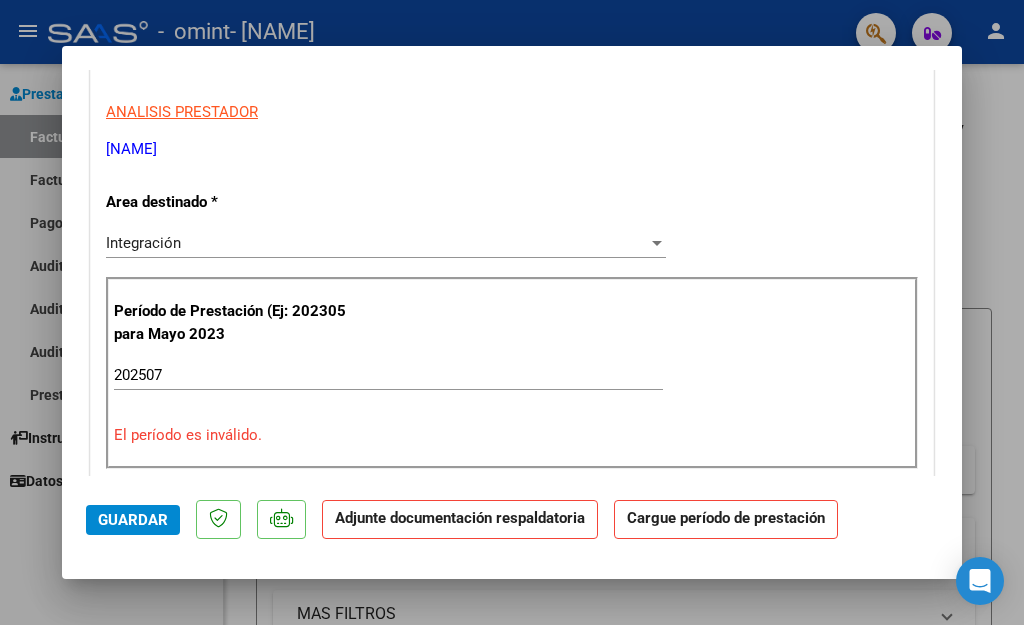 click at bounding box center [657, 243] 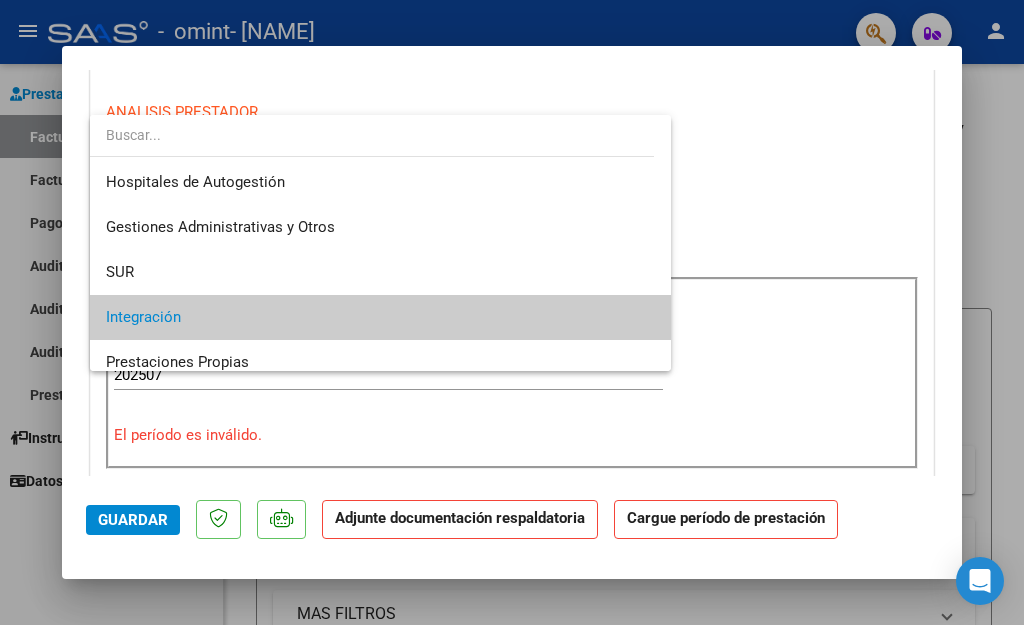 scroll, scrollTop: 74, scrollLeft: 0, axis: vertical 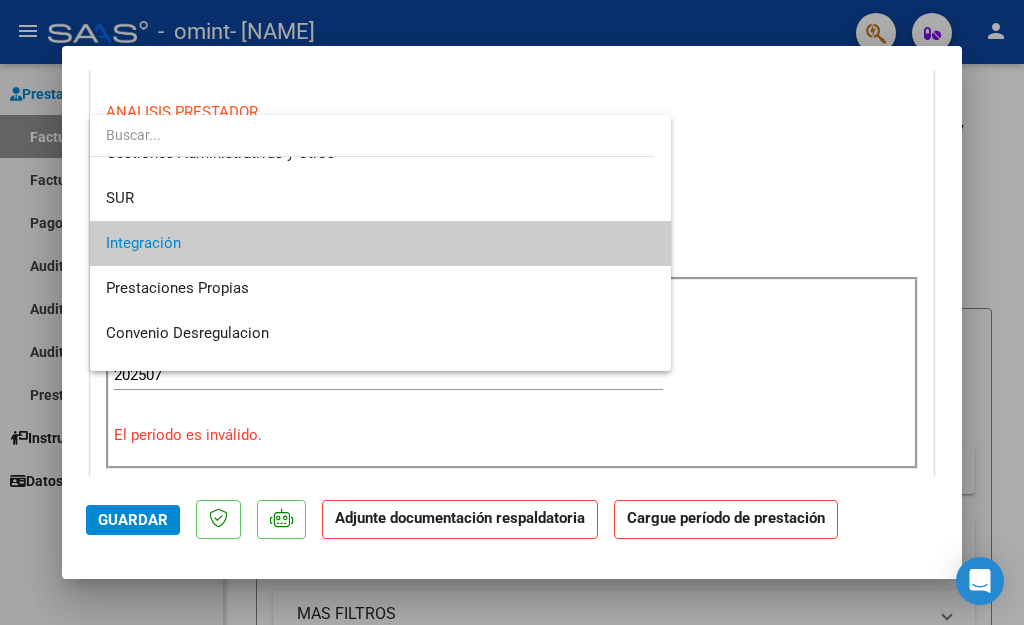 click on "Integración" at bounding box center [380, 243] 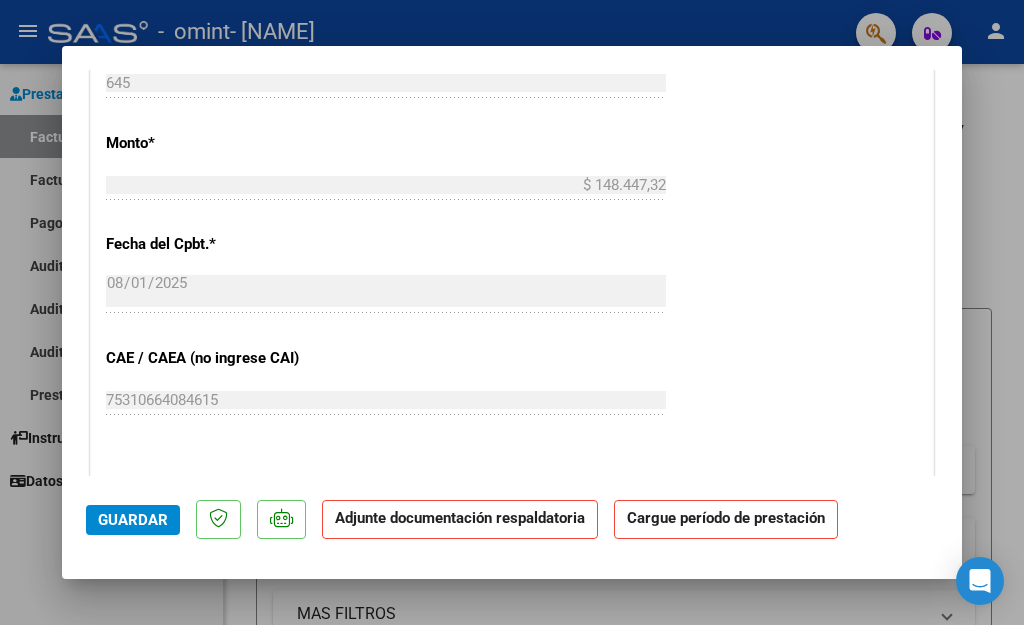 scroll, scrollTop: 990, scrollLeft: 0, axis: vertical 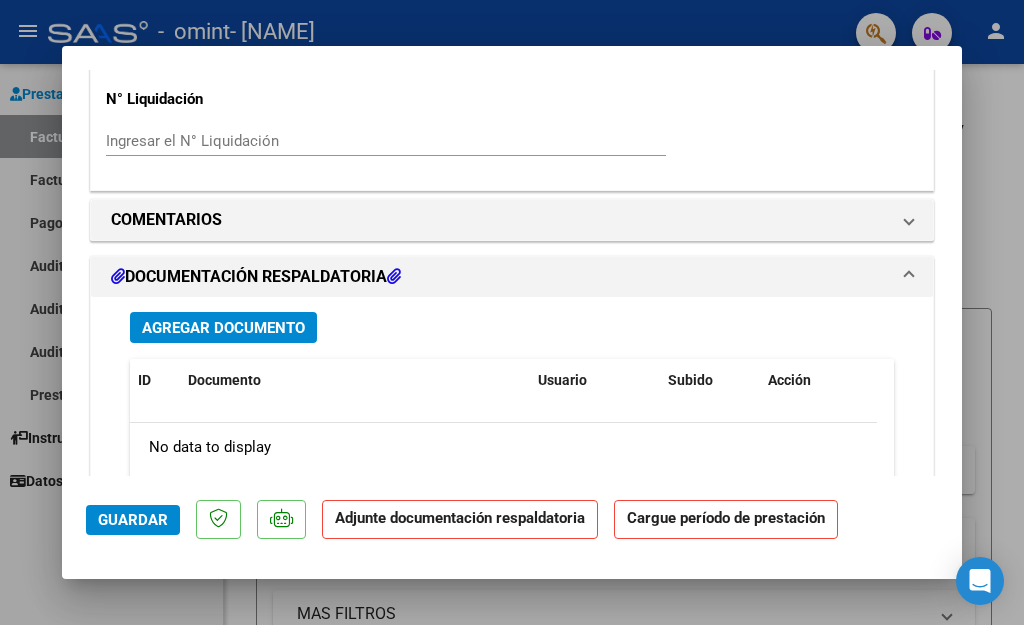 click on "DOCUMENTACIÓN RESPALDATORIA" at bounding box center (256, 277) 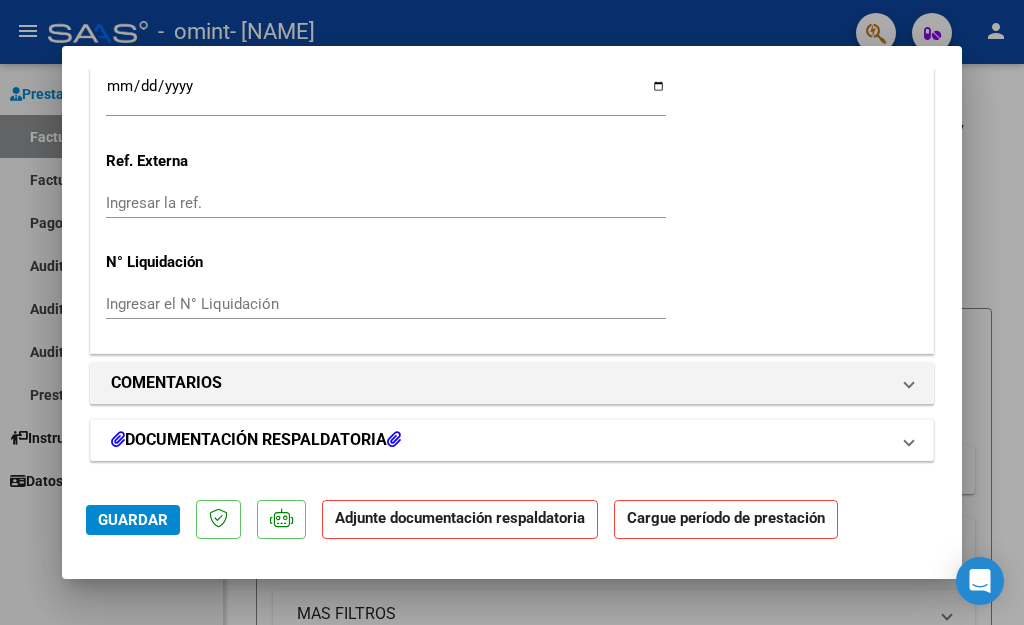 scroll, scrollTop: 1404, scrollLeft: 0, axis: vertical 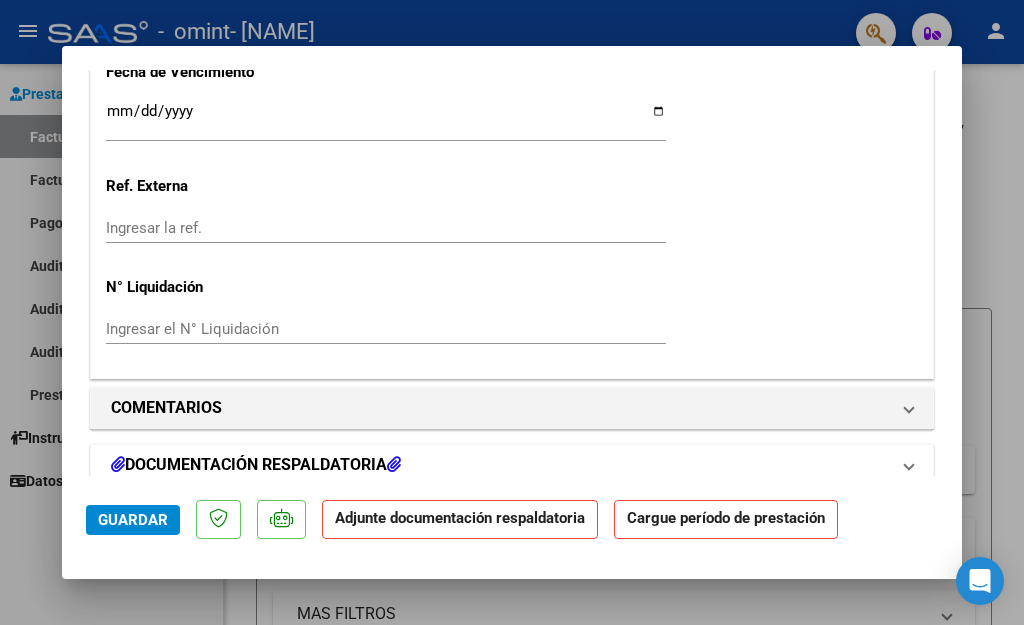 click on "DOCUMENTACIÓN RESPALDATORIA" at bounding box center (256, 465) 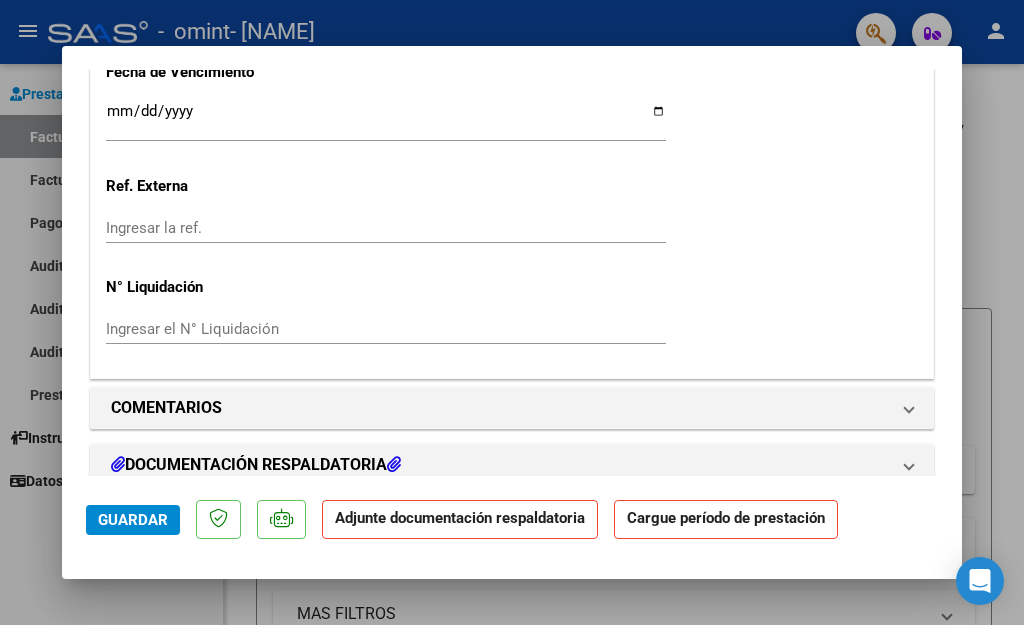 scroll, scrollTop: 1592, scrollLeft: 0, axis: vertical 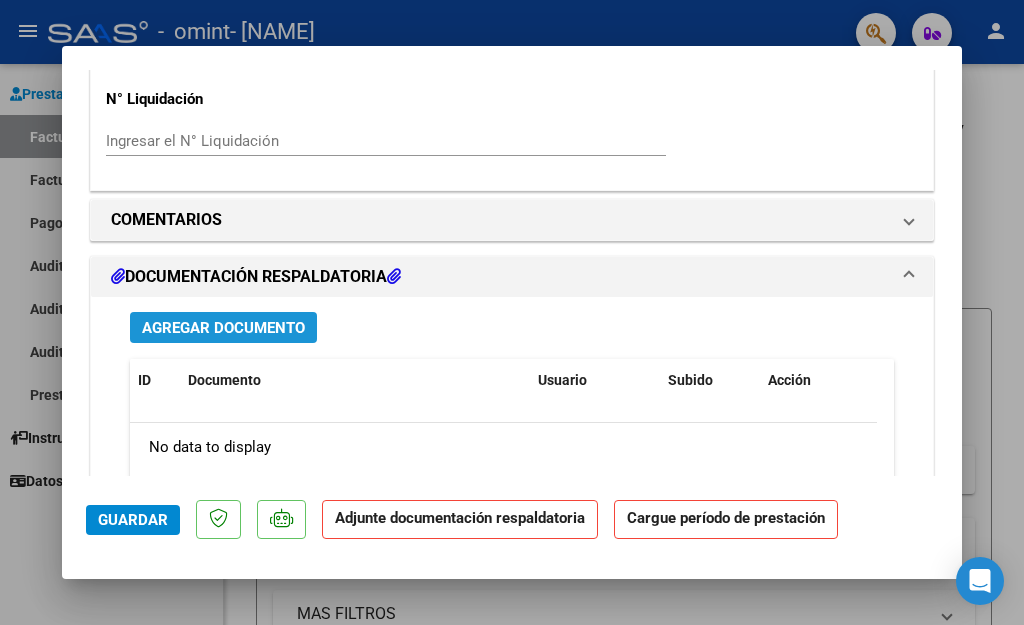 click on "Agregar Documento" at bounding box center (223, 328) 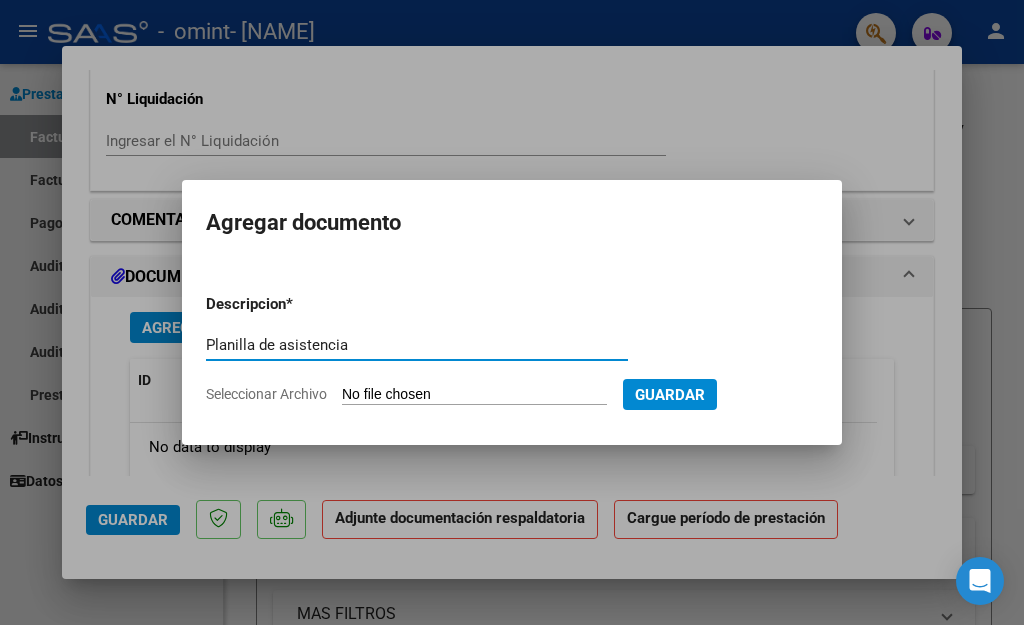 type on "Planilla de asistencia" 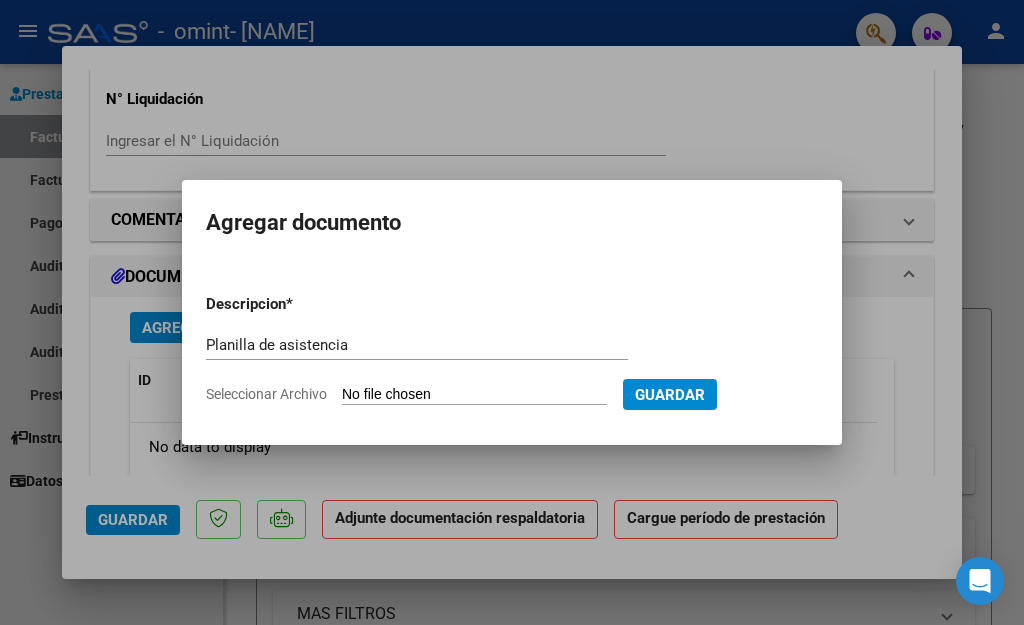 type on "C:\fakepath\planilla ASISTENCIA julio  [NAME]671.pdf" 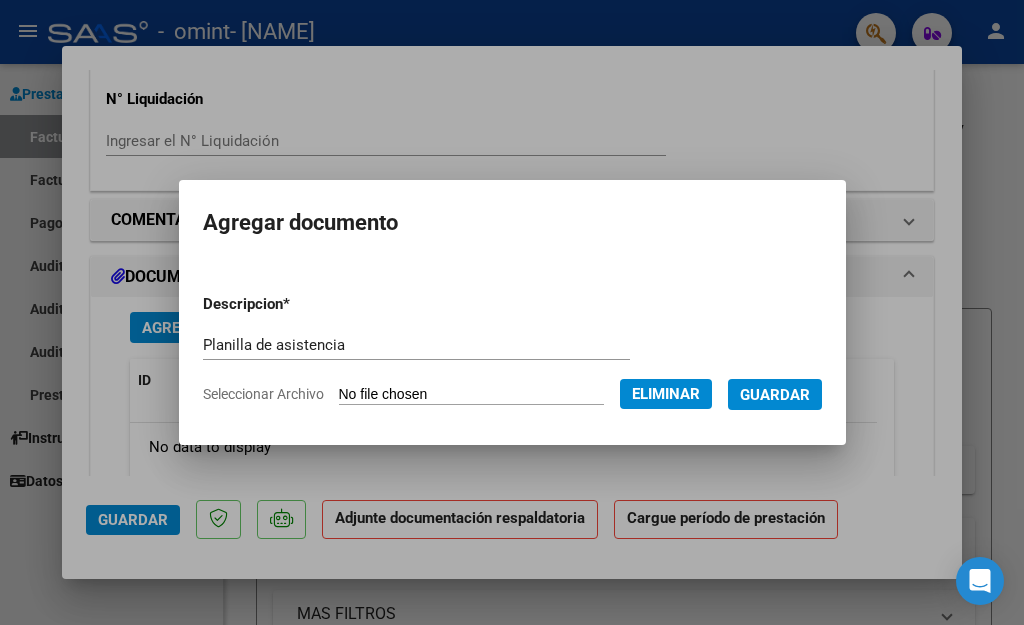 click on "Guardar" at bounding box center (775, 394) 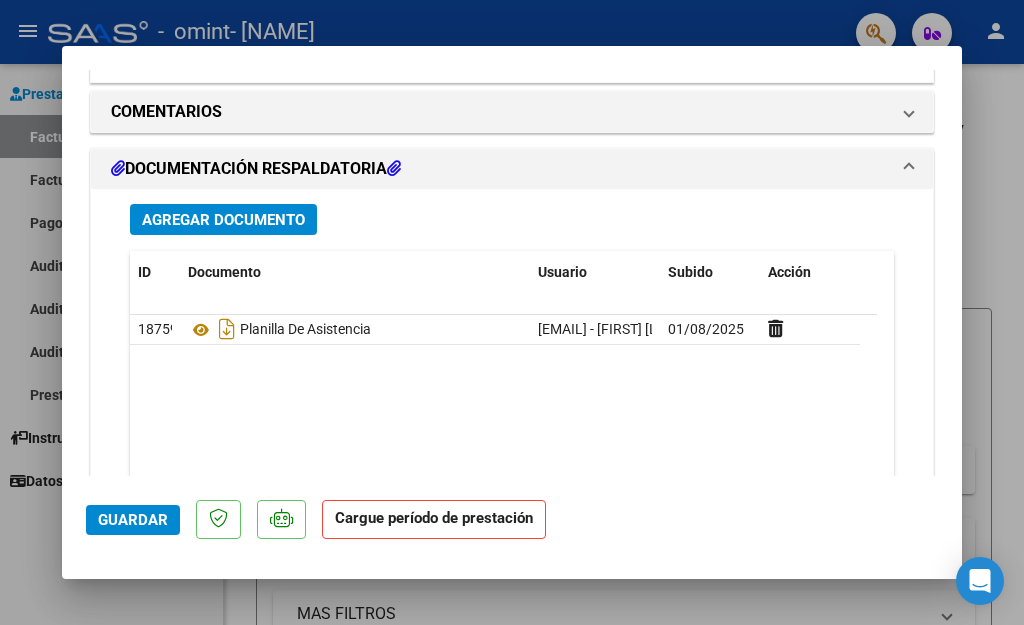 scroll, scrollTop: 1682, scrollLeft: 0, axis: vertical 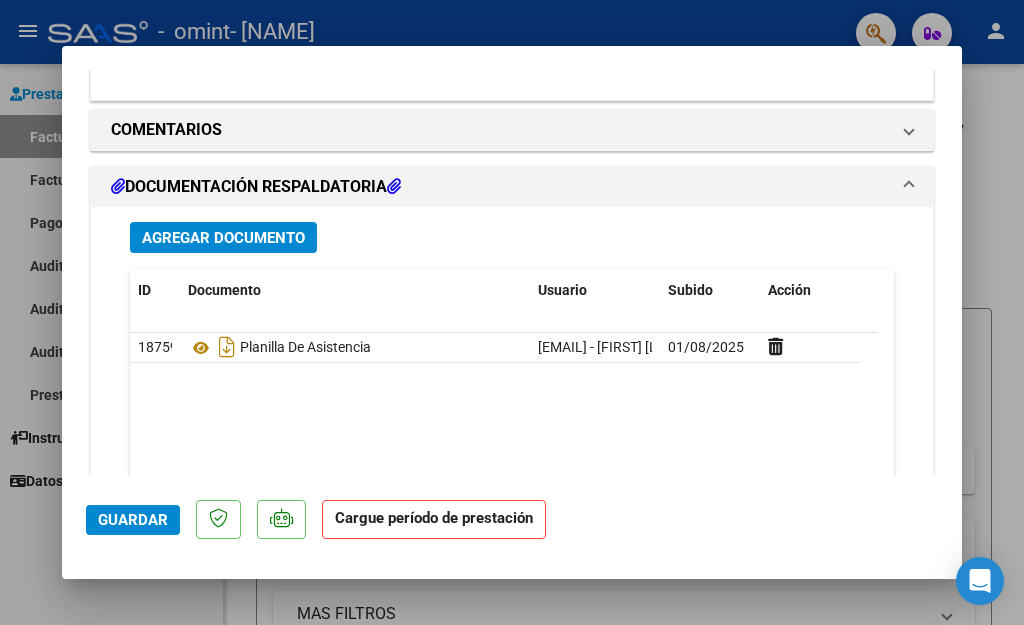 click on "Guardar" 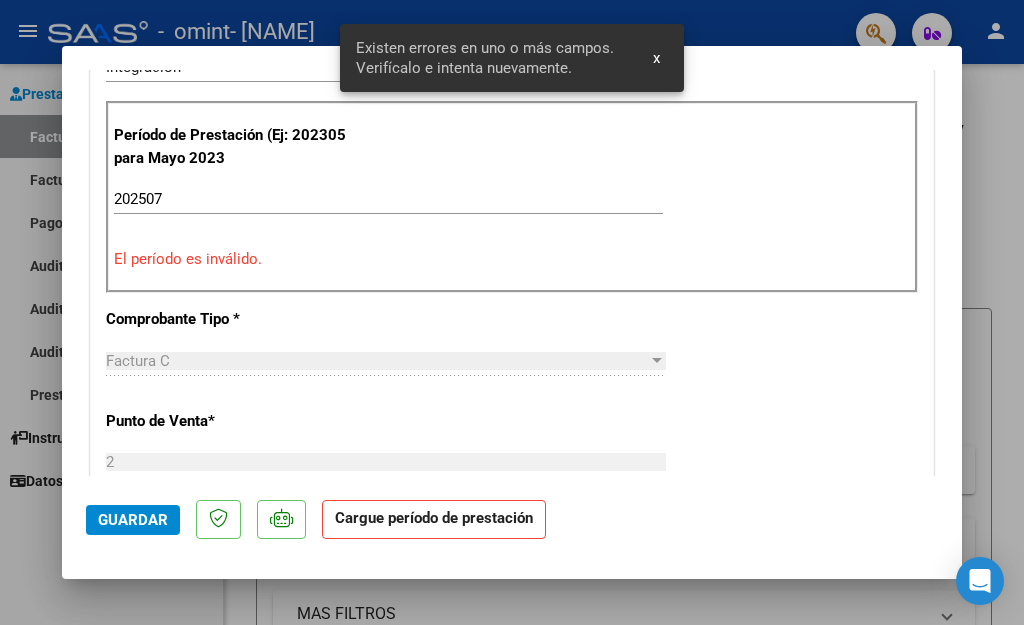 scroll, scrollTop: 397, scrollLeft: 0, axis: vertical 